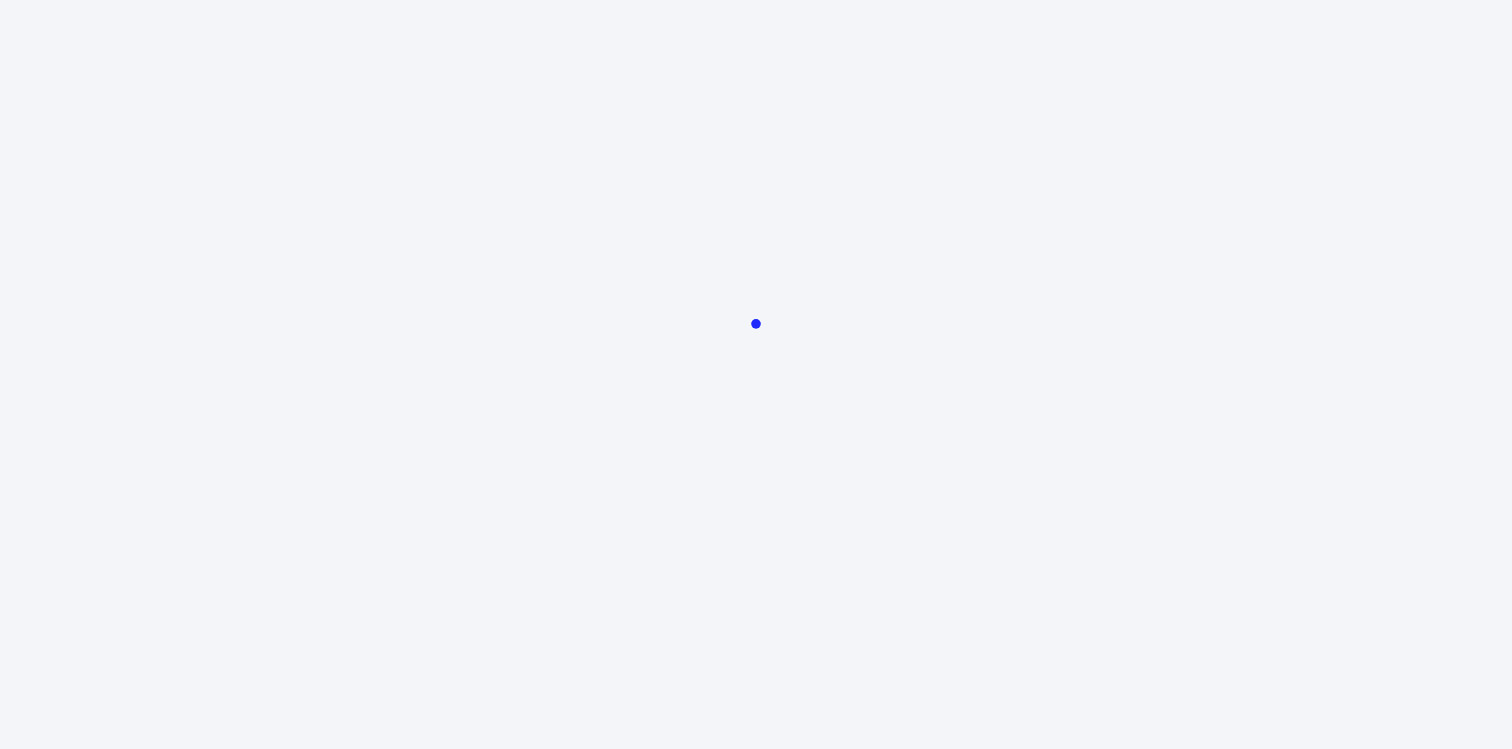 scroll, scrollTop: 0, scrollLeft: 0, axis: both 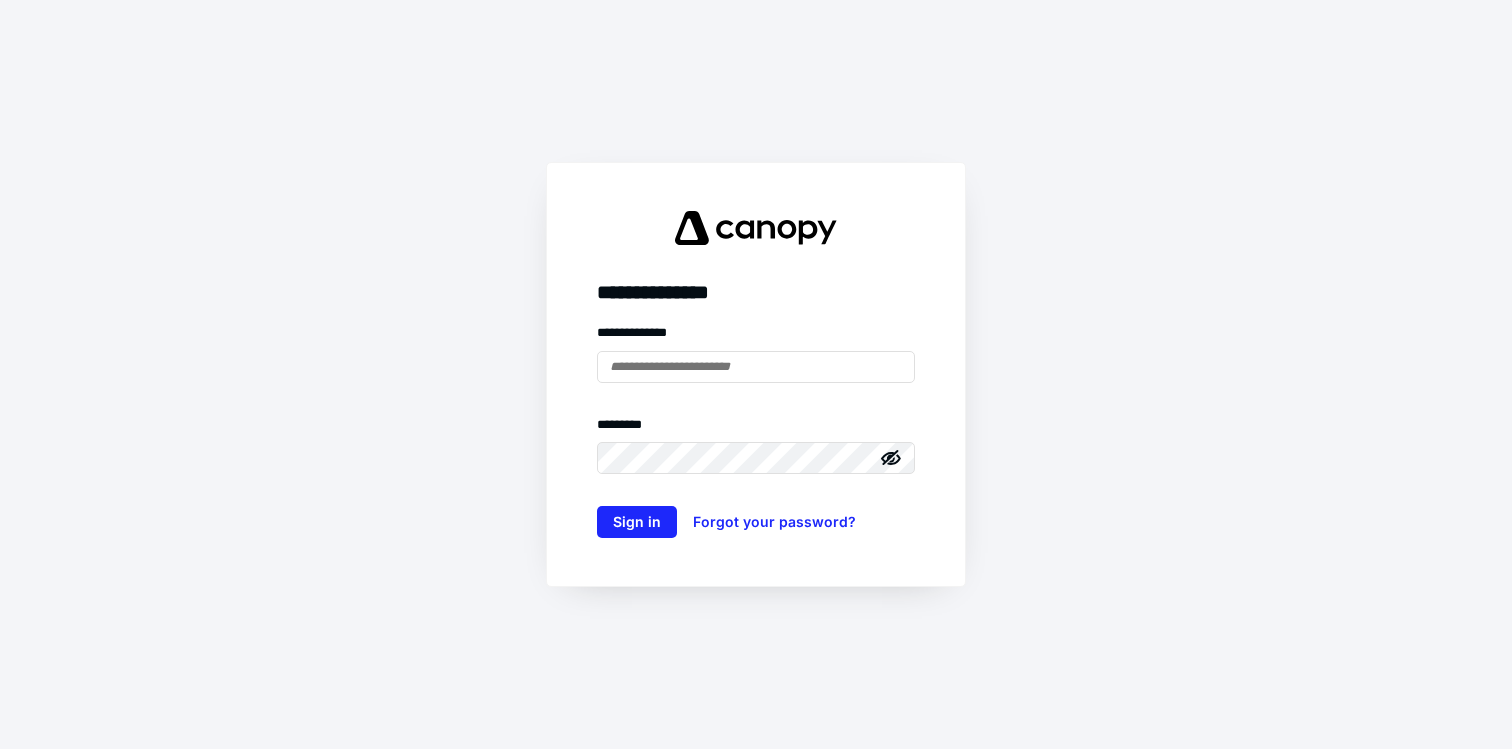 type on "**********" 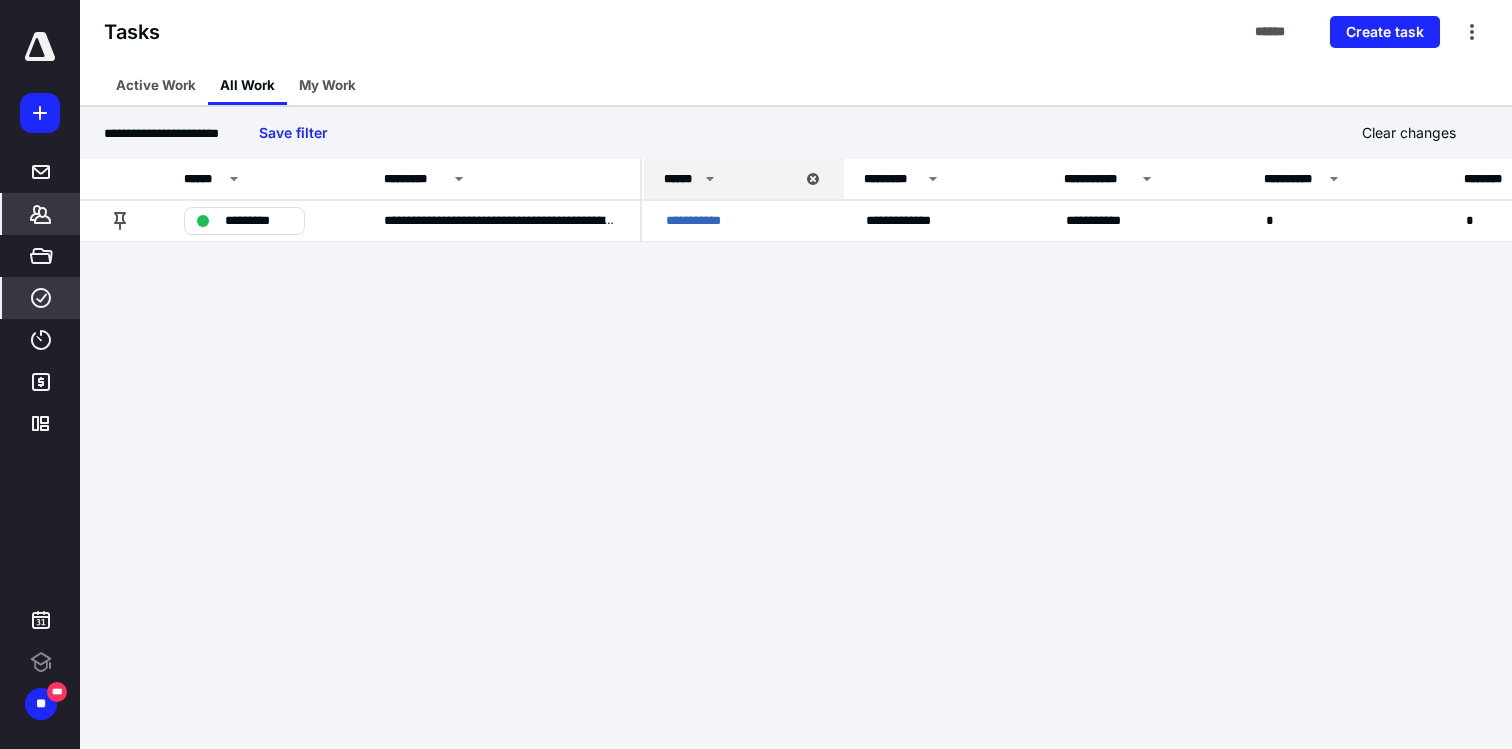 scroll, scrollTop: 0, scrollLeft: 0, axis: both 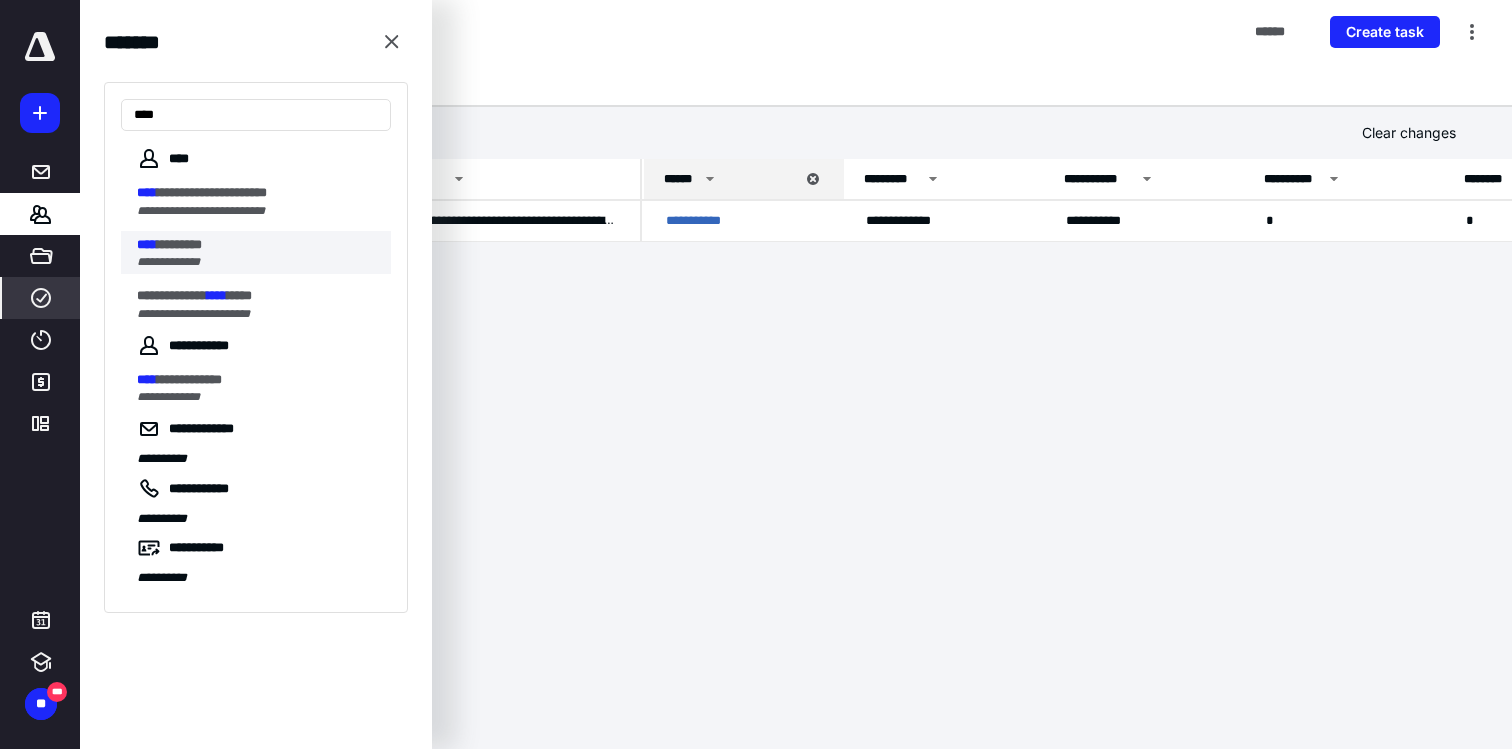 type on "****" 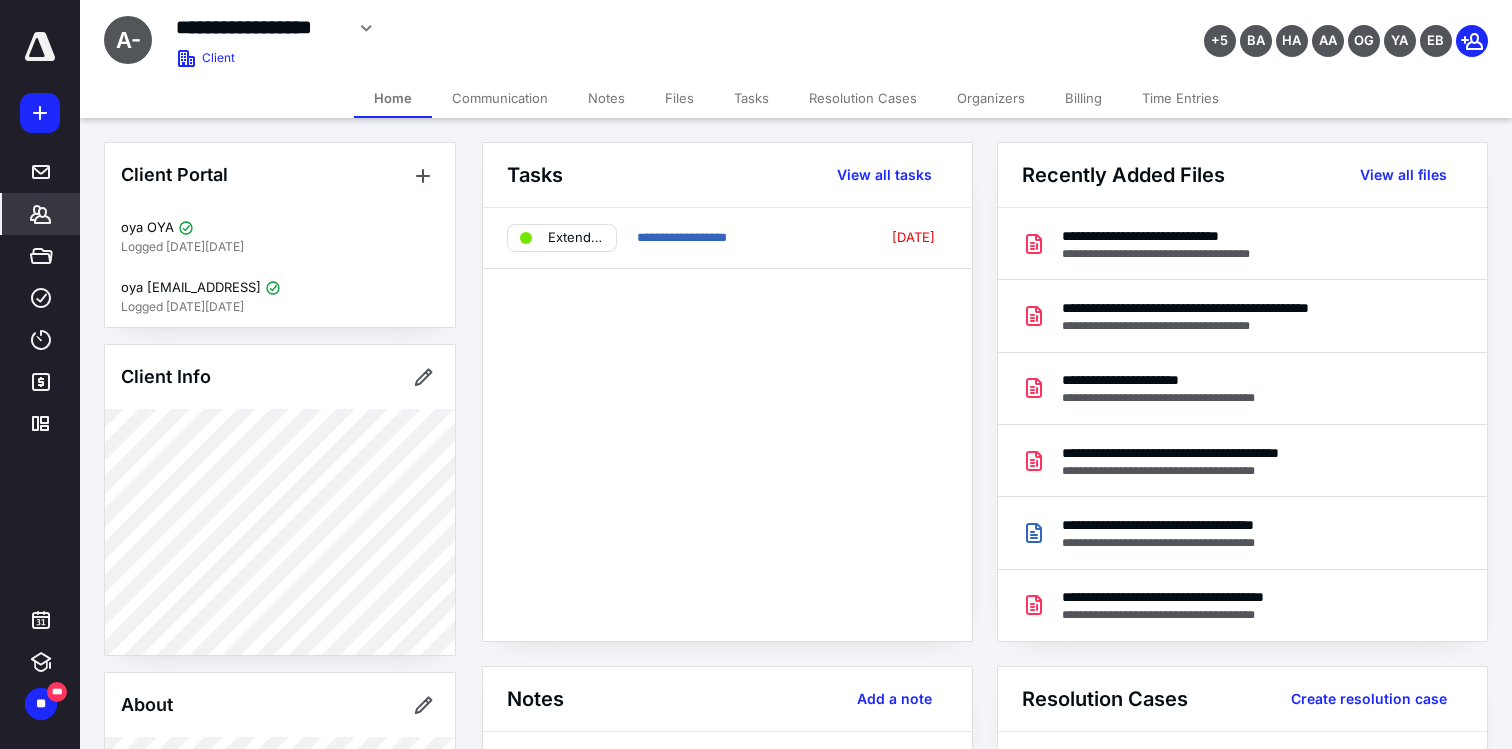 click on "Billing" at bounding box center [1083, 98] 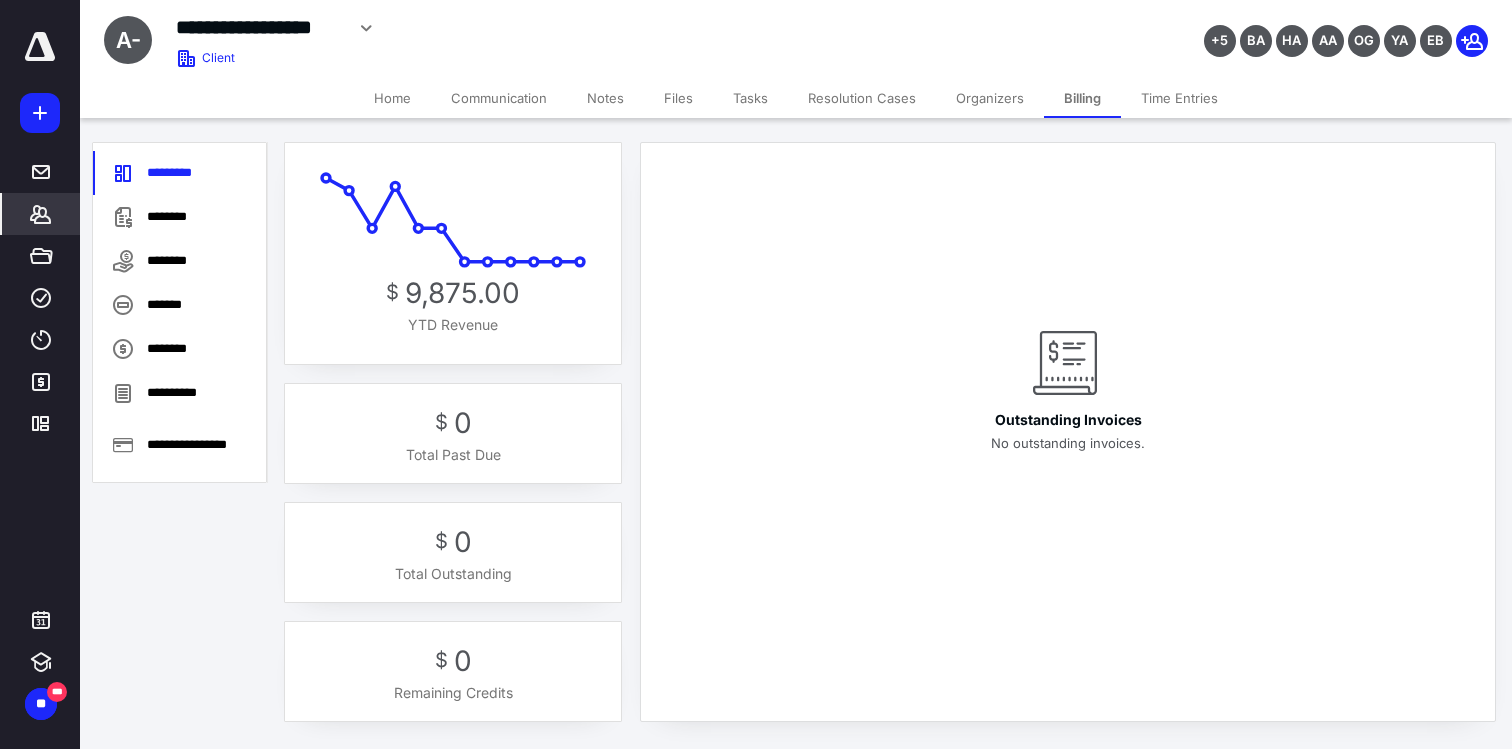 click on "********" at bounding box center (179, 217) 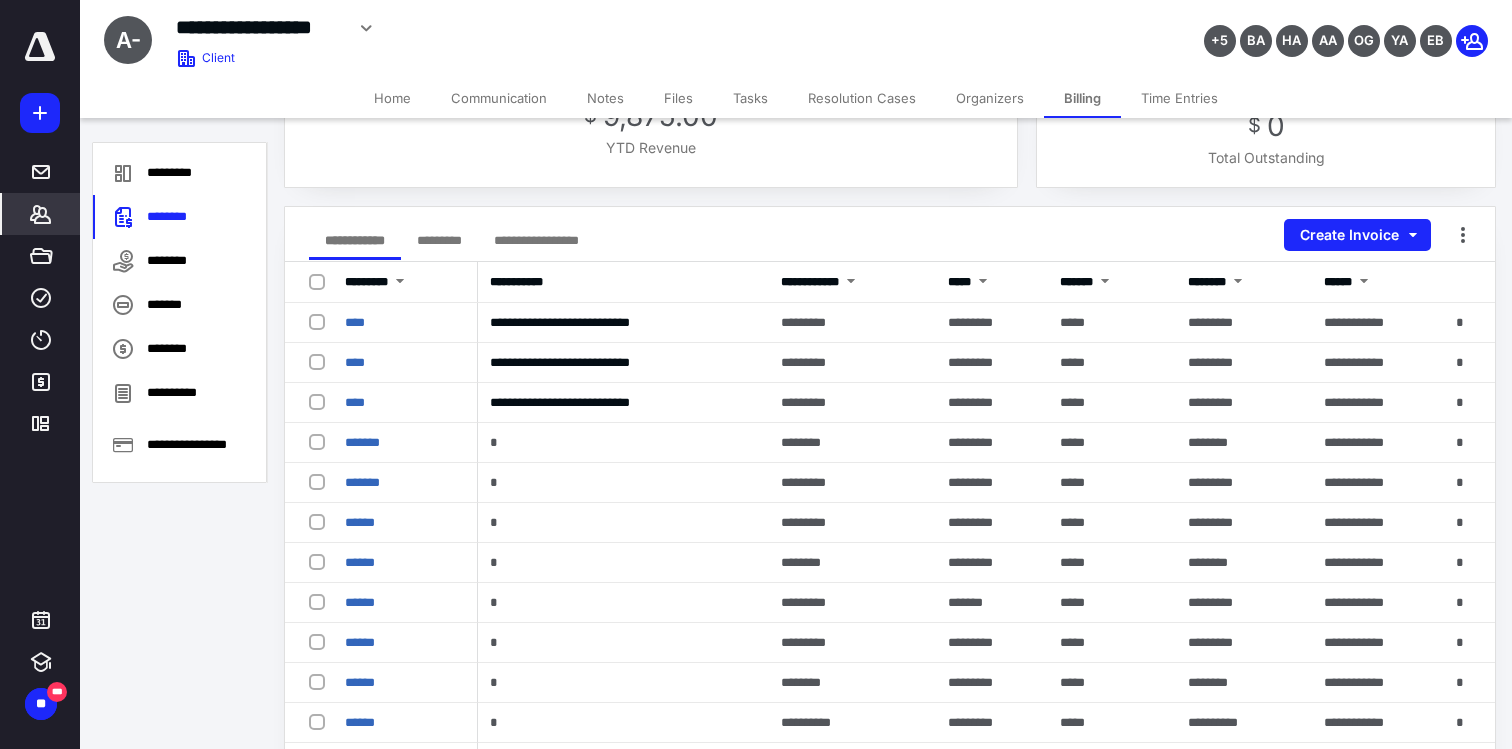 scroll, scrollTop: 190, scrollLeft: 0, axis: vertical 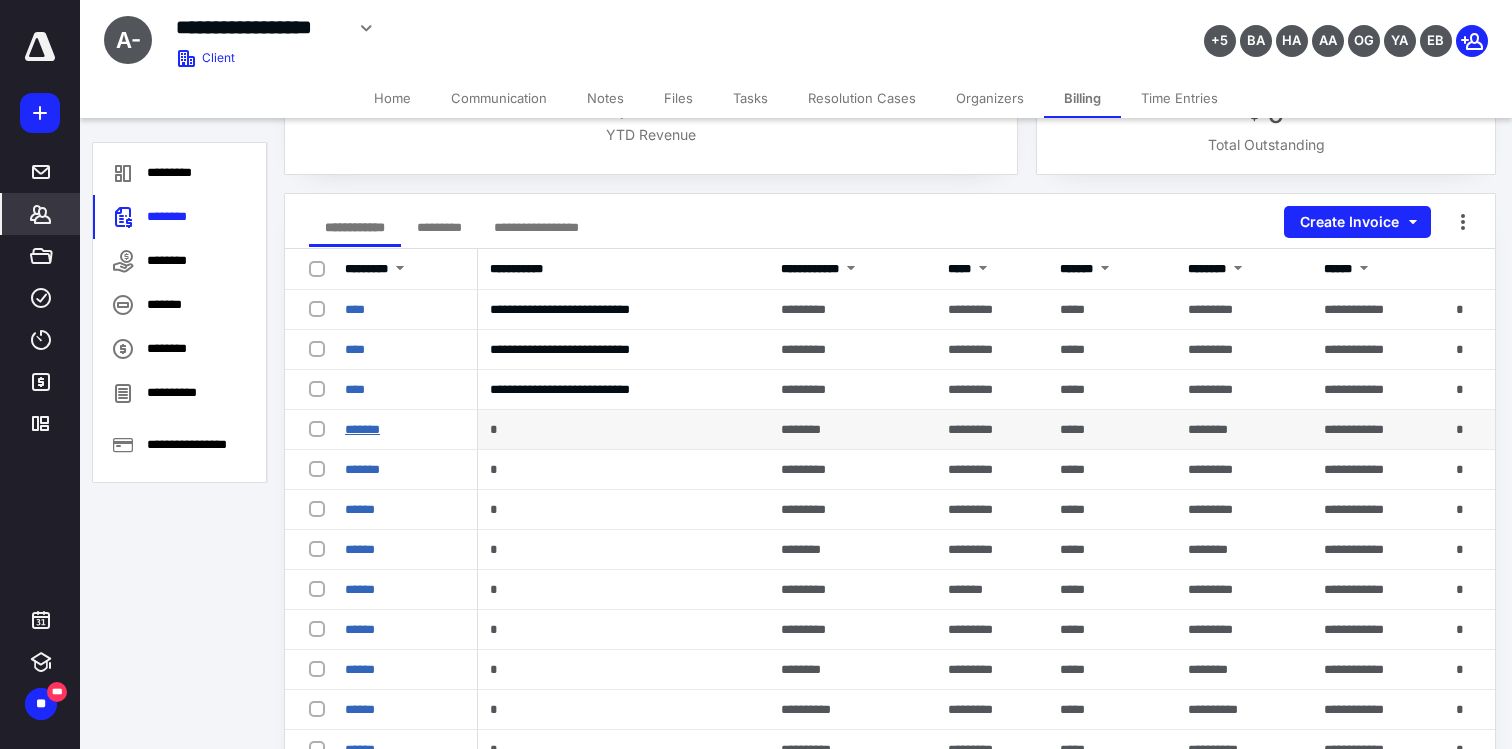 click on "*******" at bounding box center (362, 429) 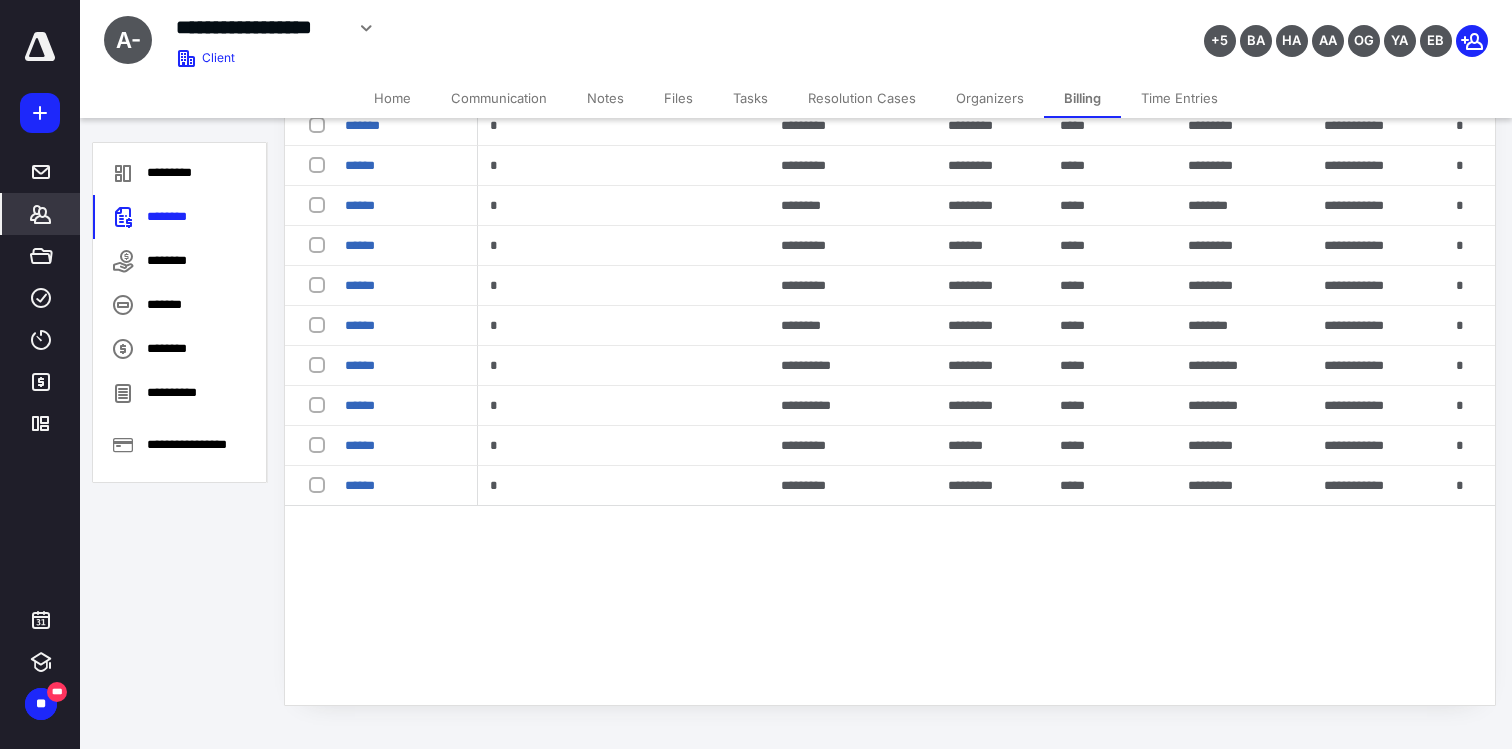 scroll, scrollTop: 534, scrollLeft: 0, axis: vertical 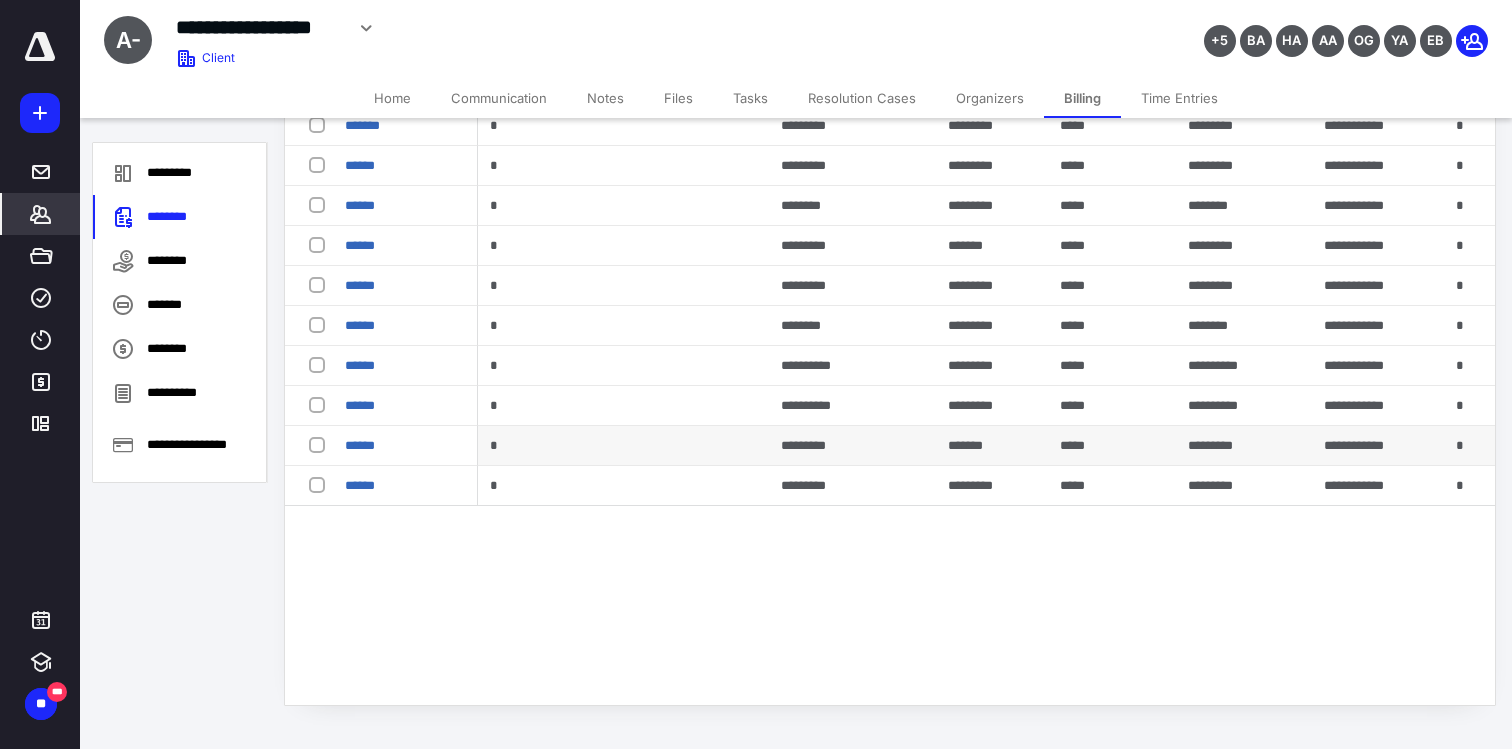click on "******" at bounding box center (405, 446) 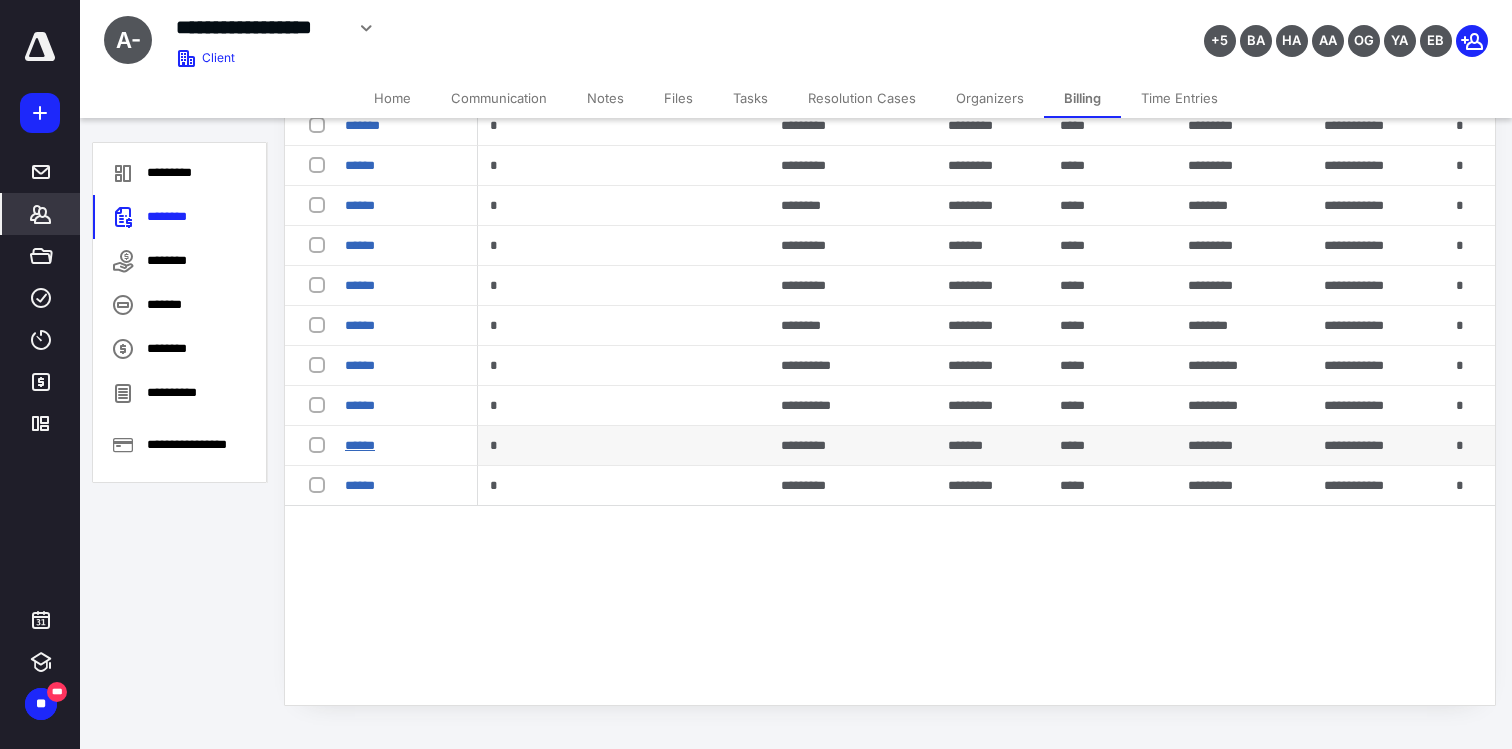 click on "******" at bounding box center [360, 445] 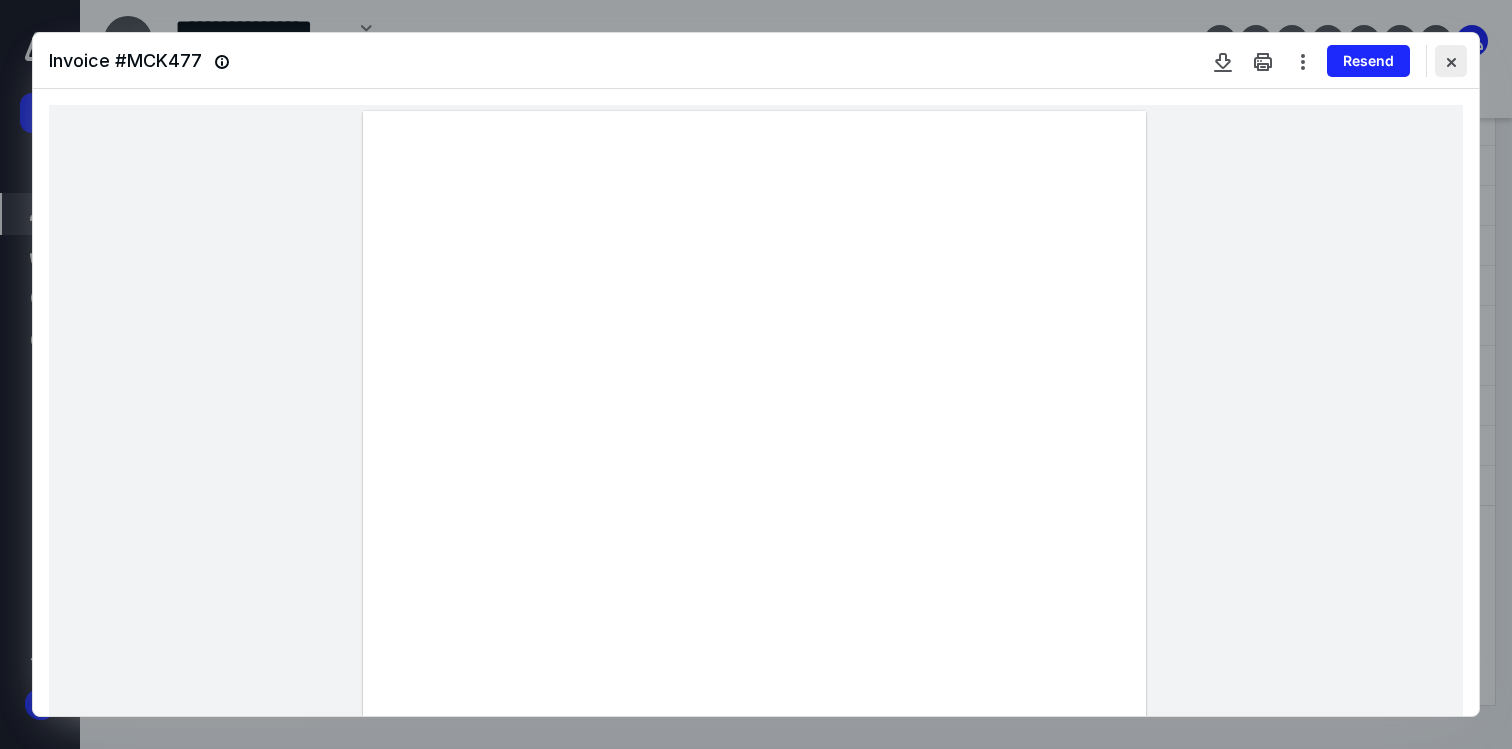 click at bounding box center [1451, 61] 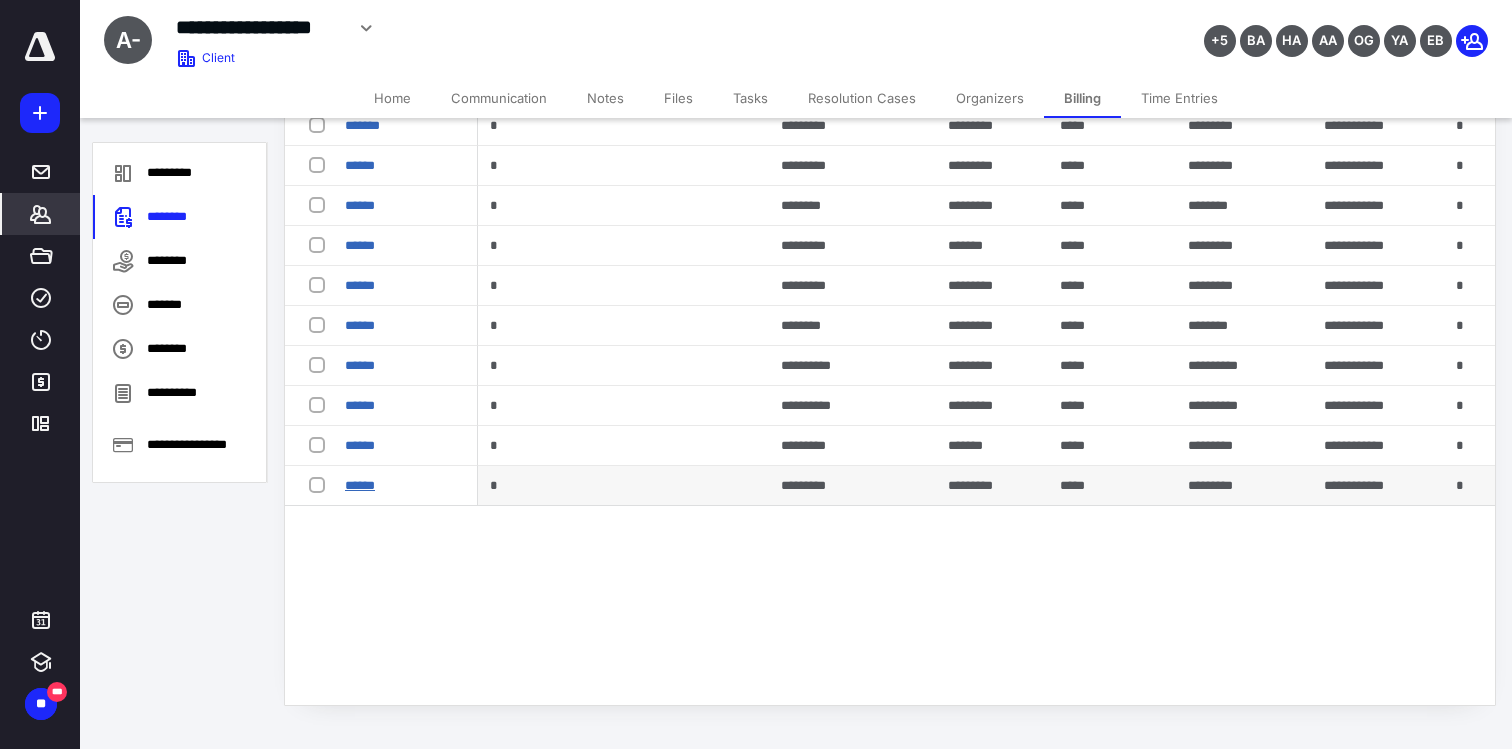 click on "******" at bounding box center [360, 485] 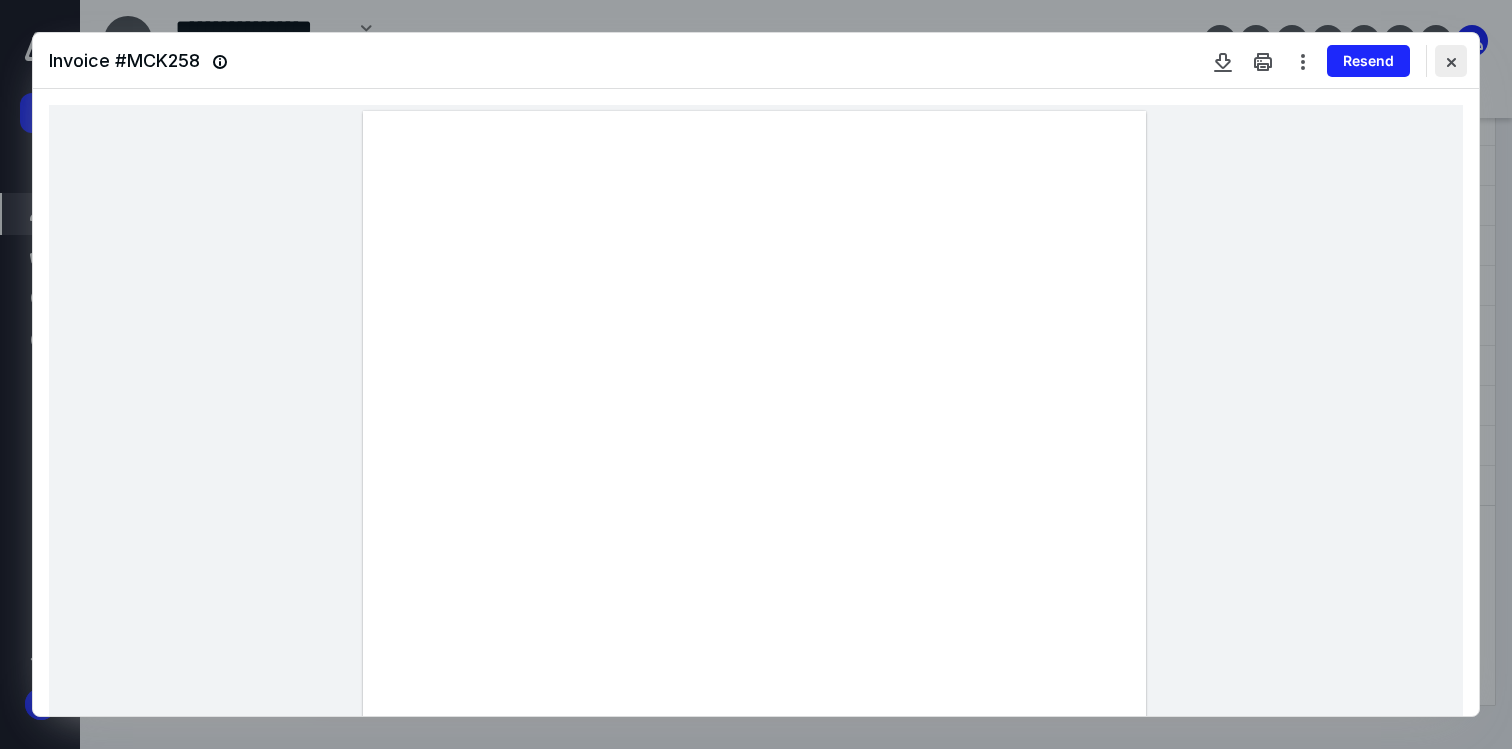 click at bounding box center [1451, 61] 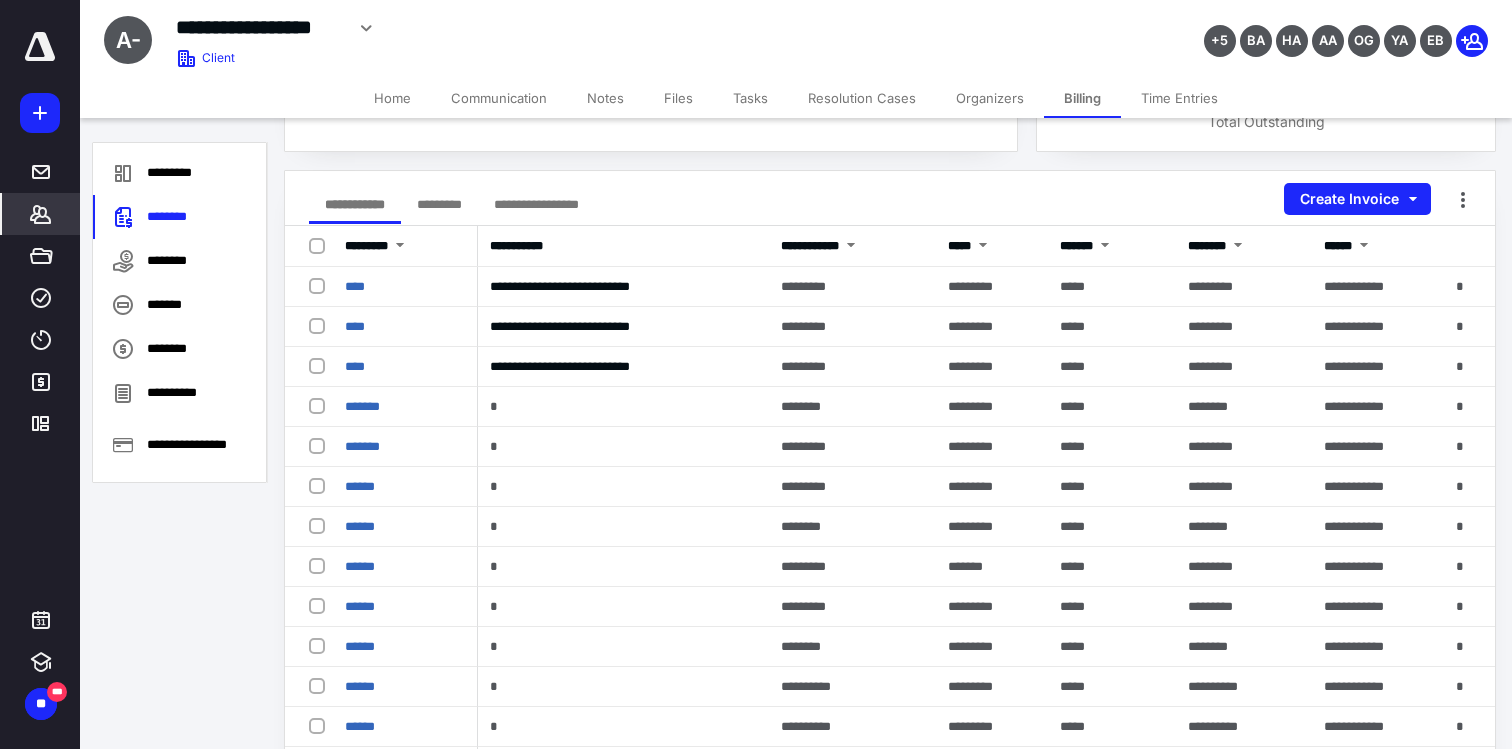 scroll, scrollTop: 240, scrollLeft: 0, axis: vertical 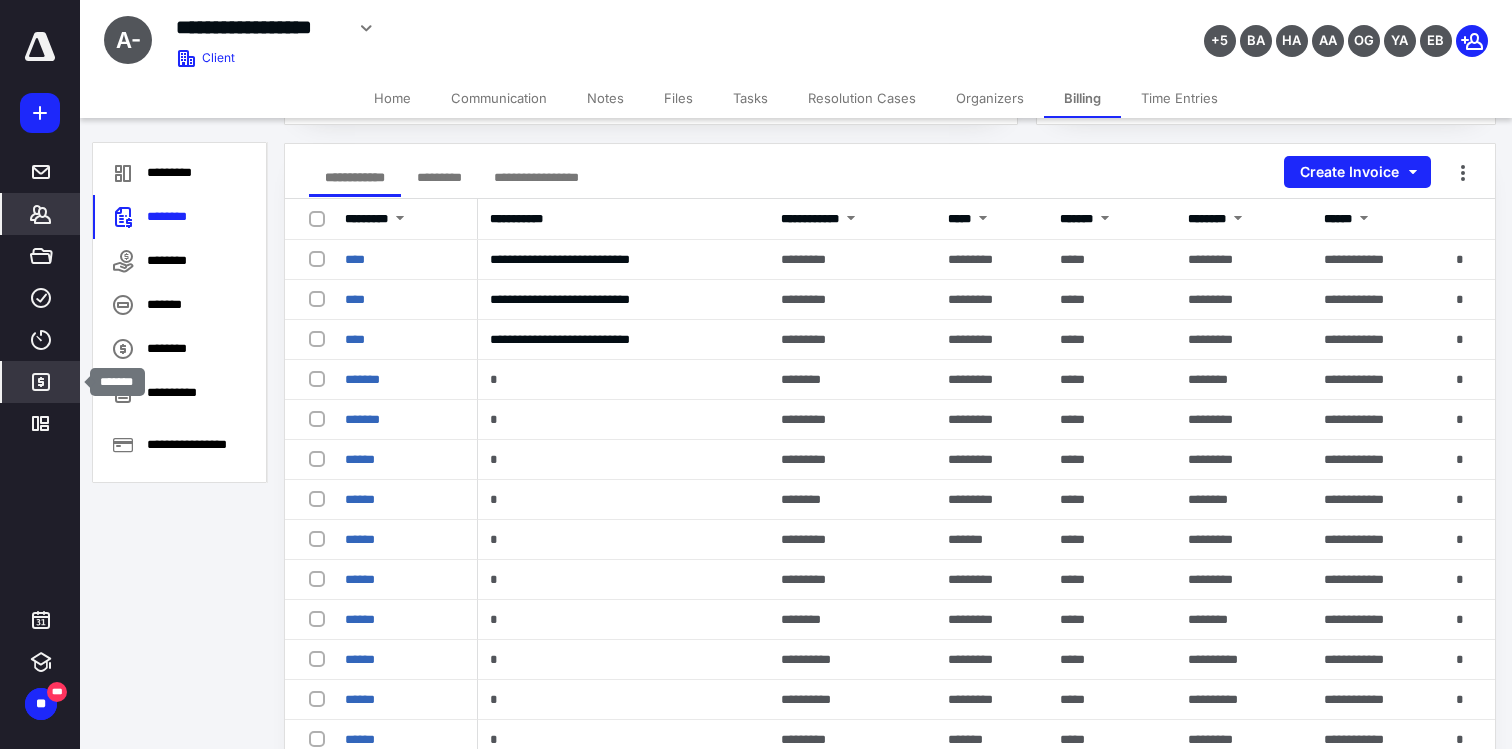 click 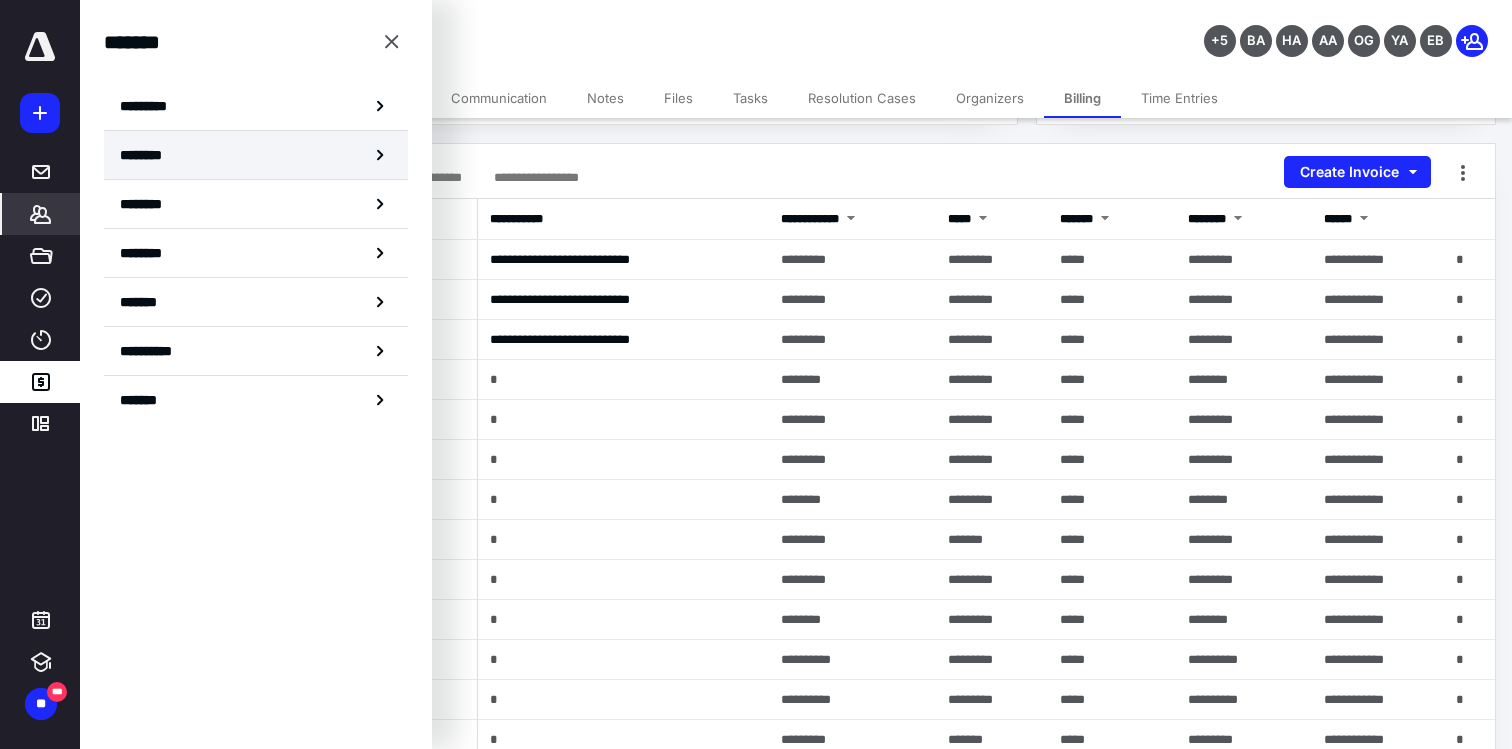 click on "********" at bounding box center (148, 155) 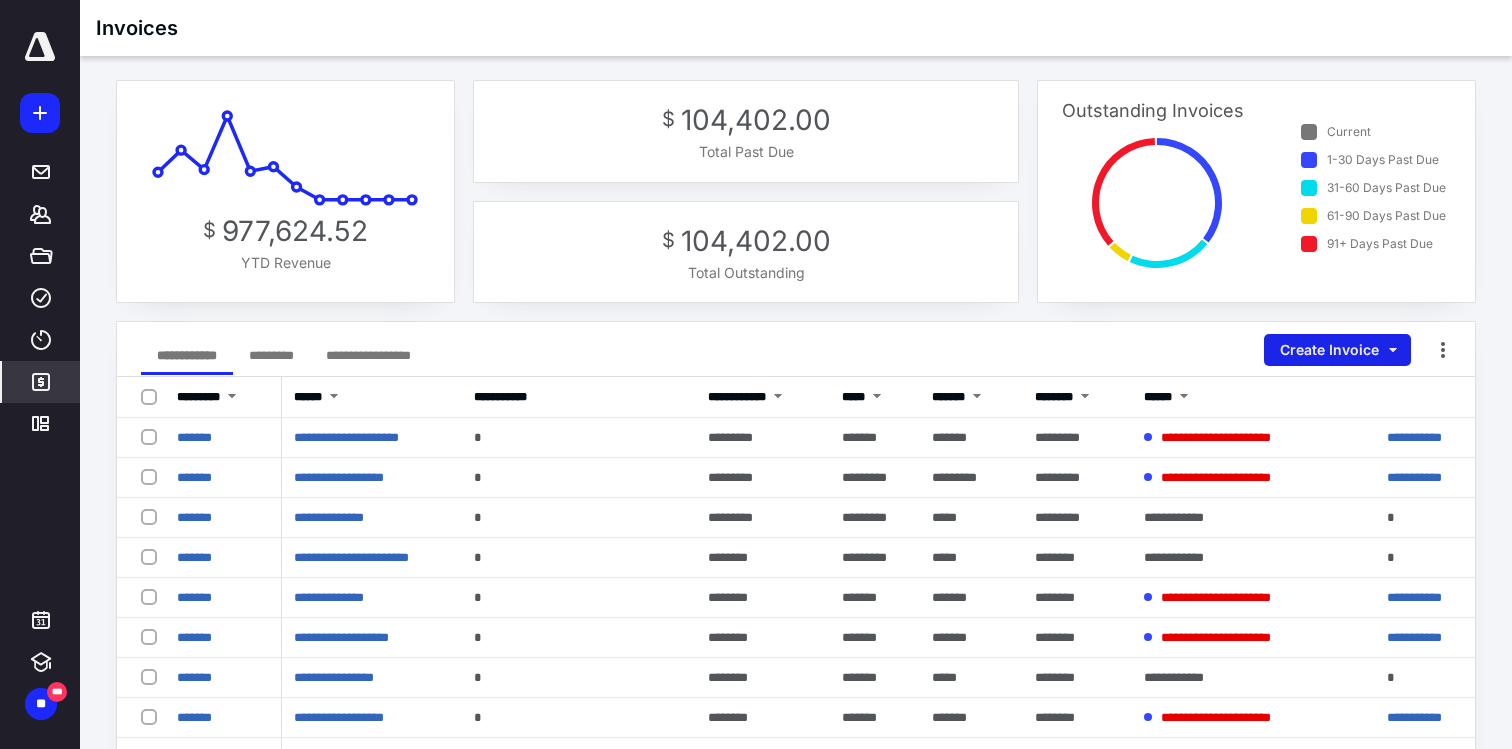click on "Create Invoice" at bounding box center (1337, 350) 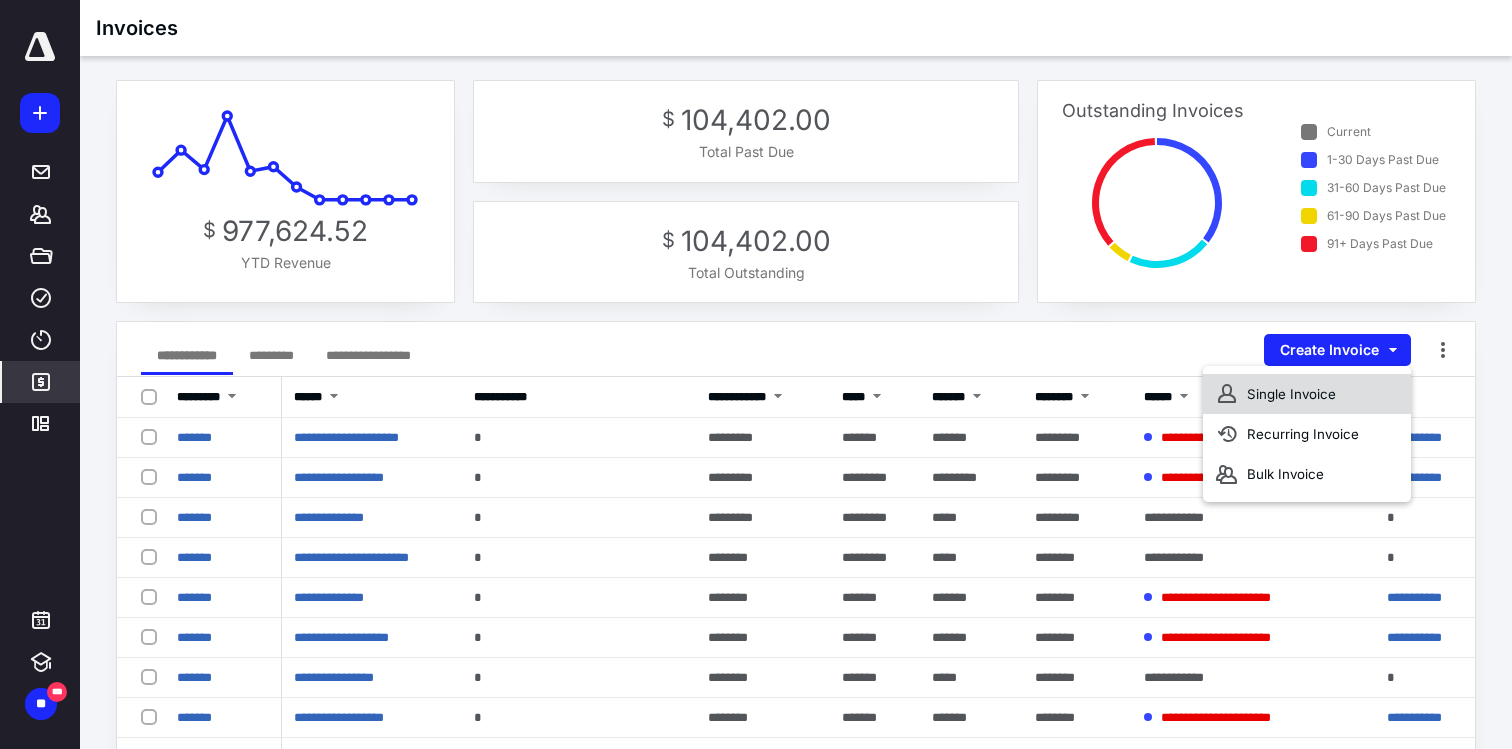 click on "Single Invoice" at bounding box center (1307, 394) 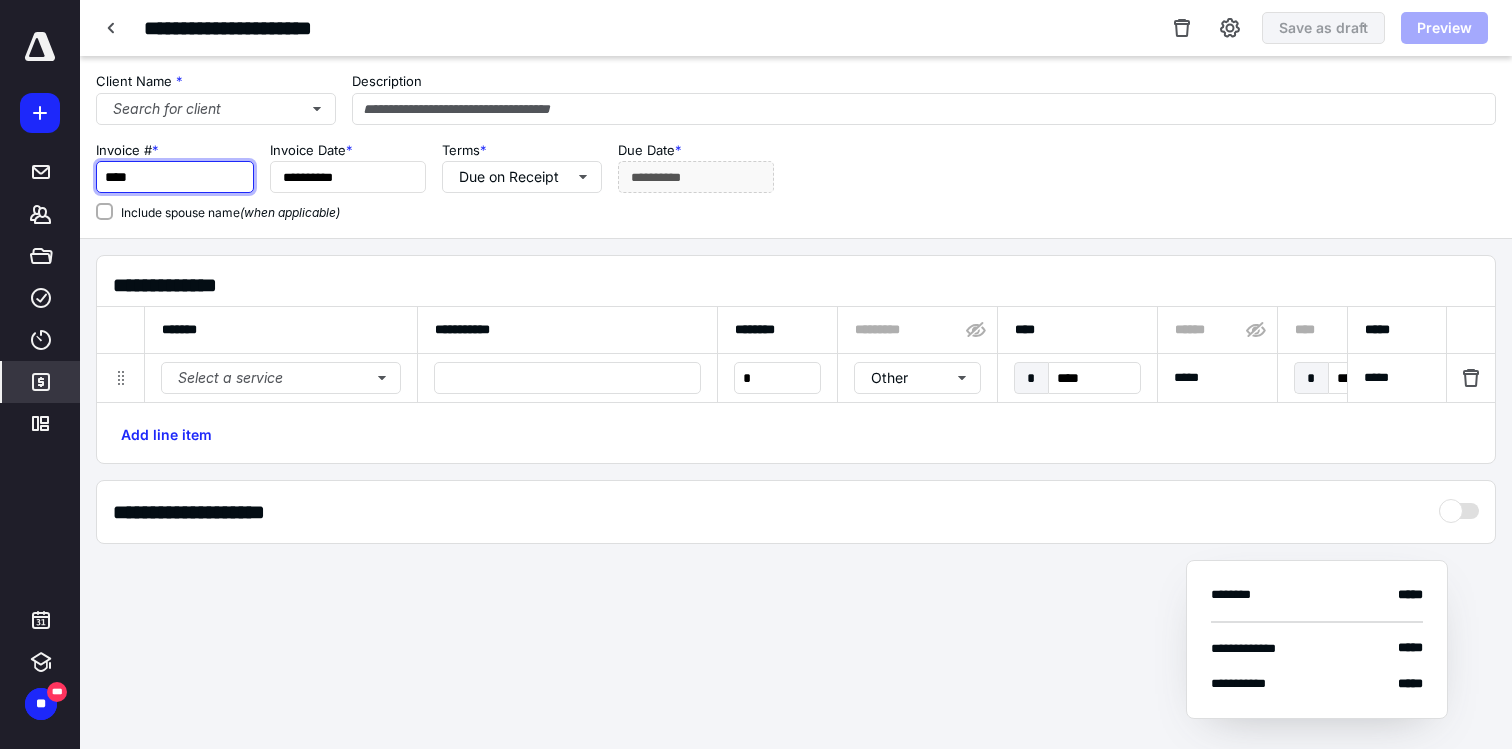 click on "****" at bounding box center [175, 177] 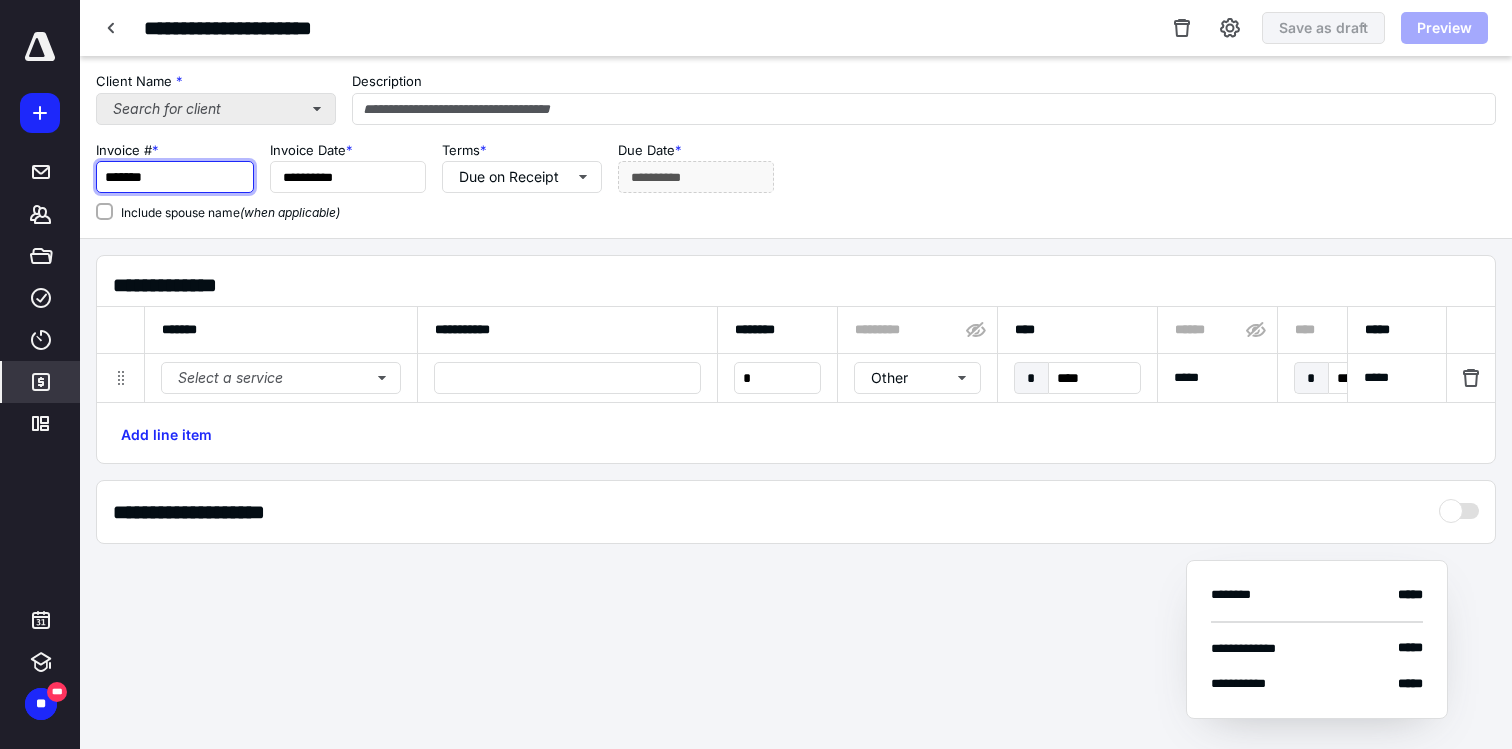 type on "*******" 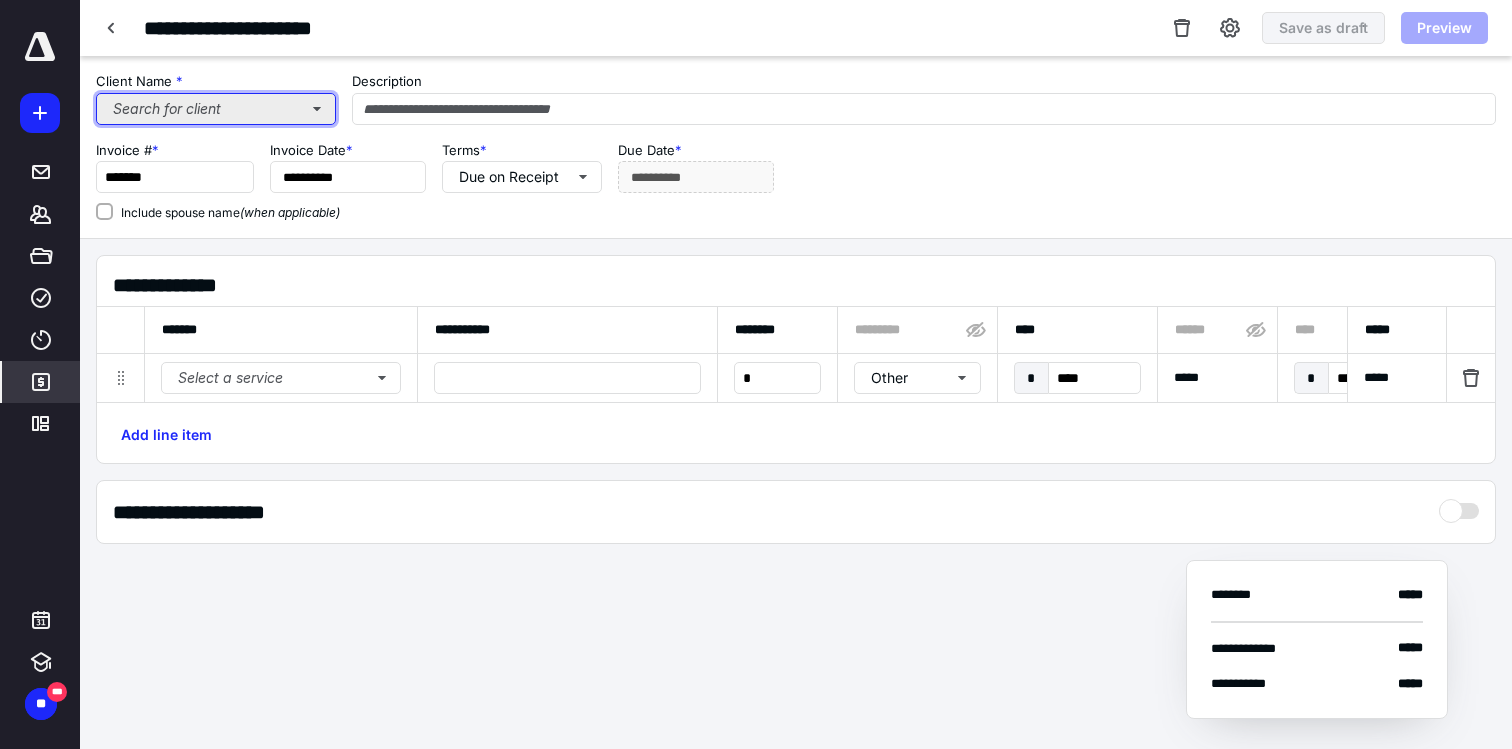 click on "Search for client" at bounding box center (216, 109) 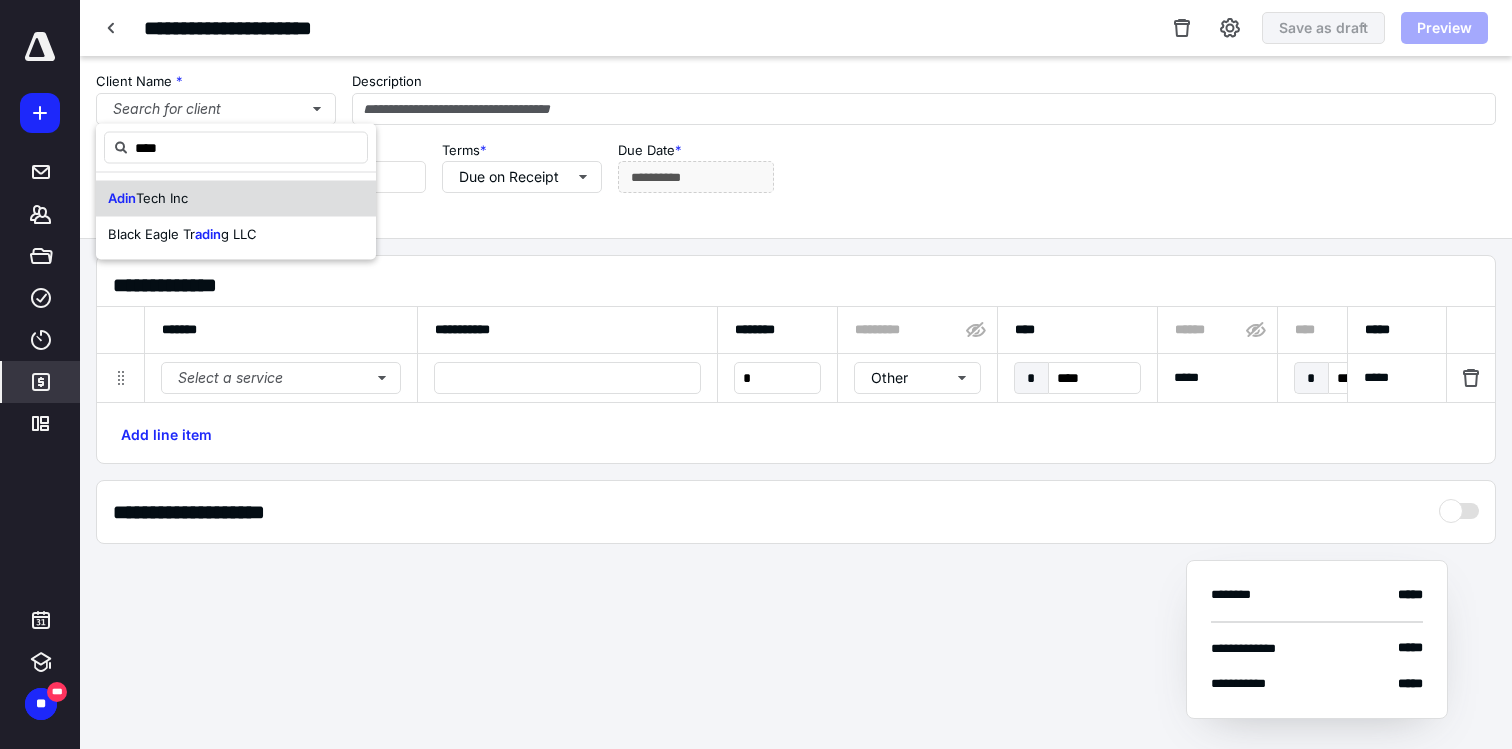 click on "Adin  Tech Inc" at bounding box center (236, 199) 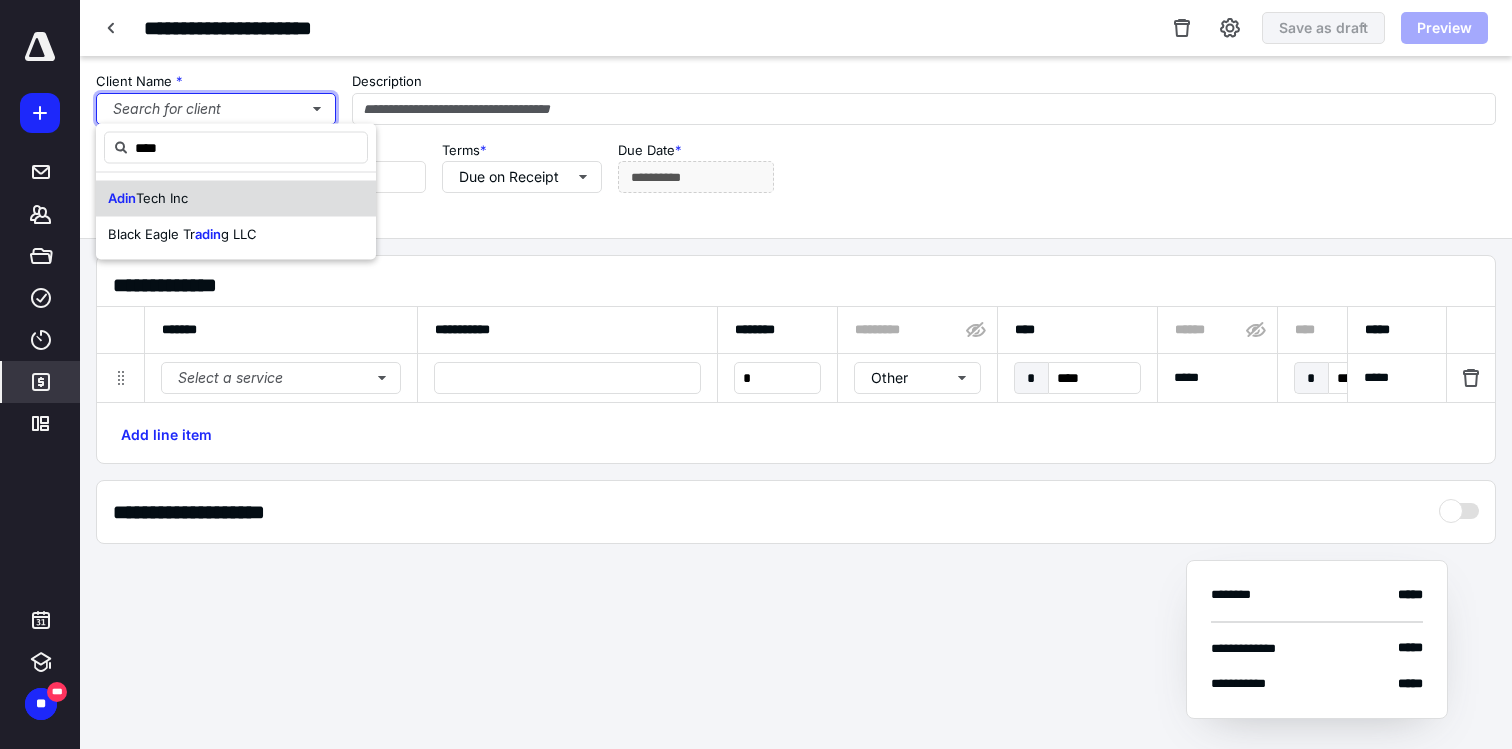 type 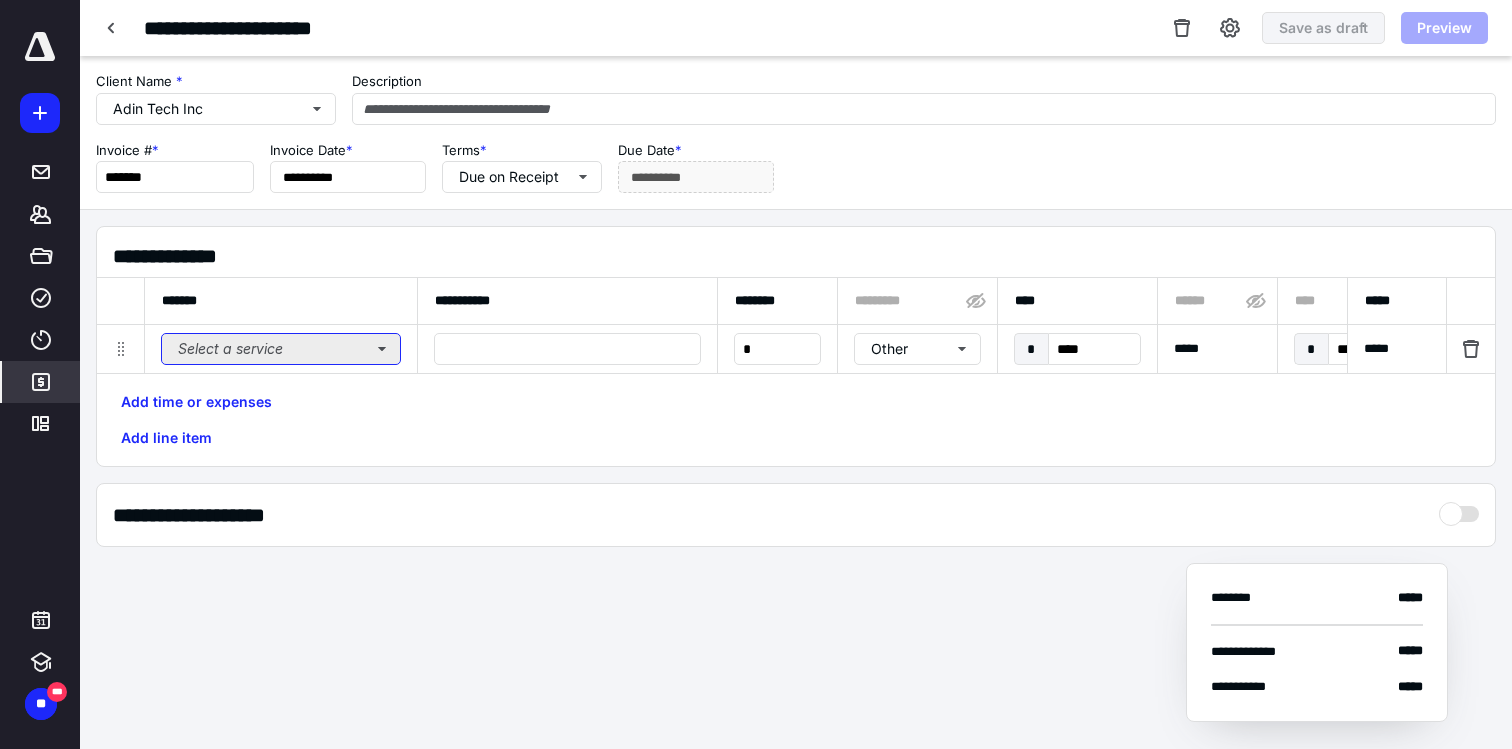 click on "Select a service" at bounding box center [281, 349] 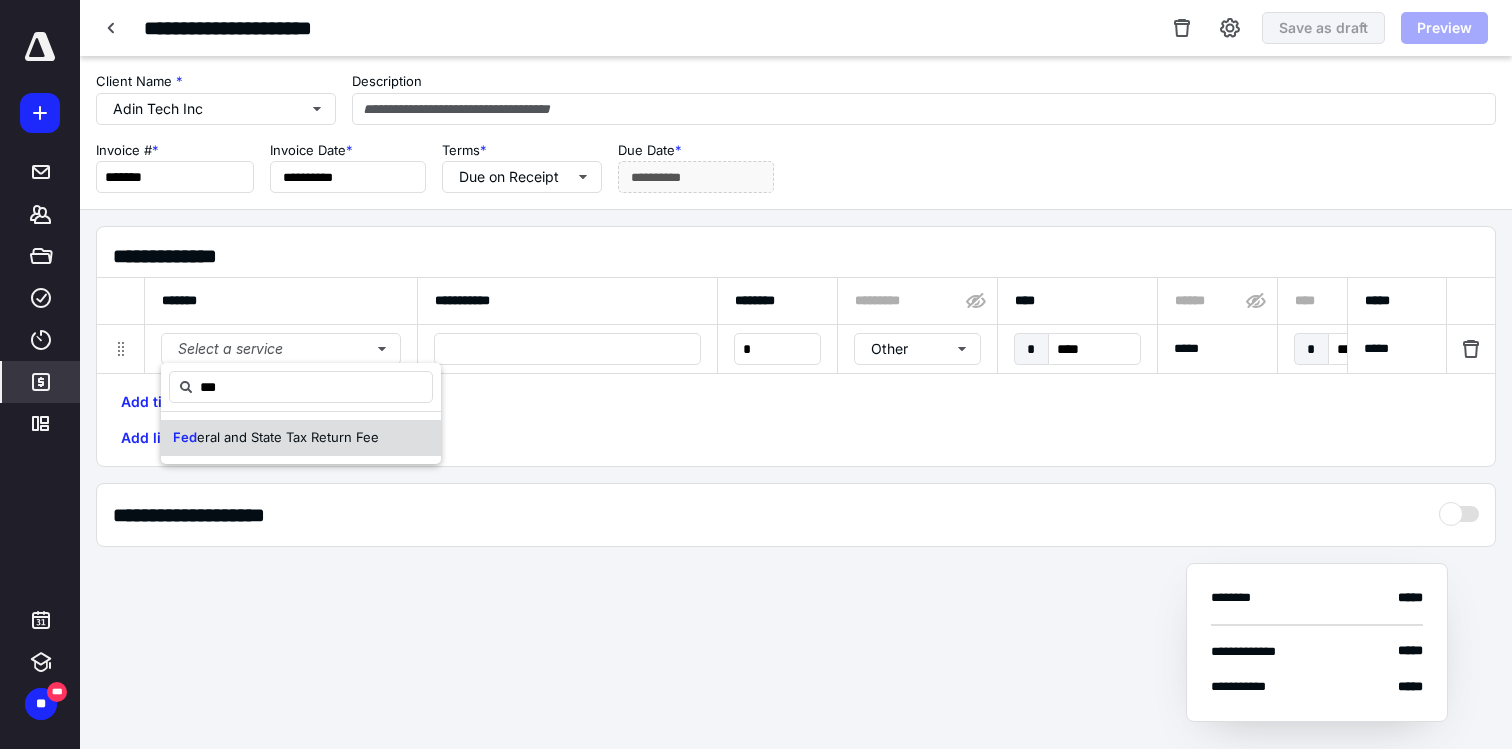 click on "eral and State Tax Return Fee" at bounding box center (288, 437) 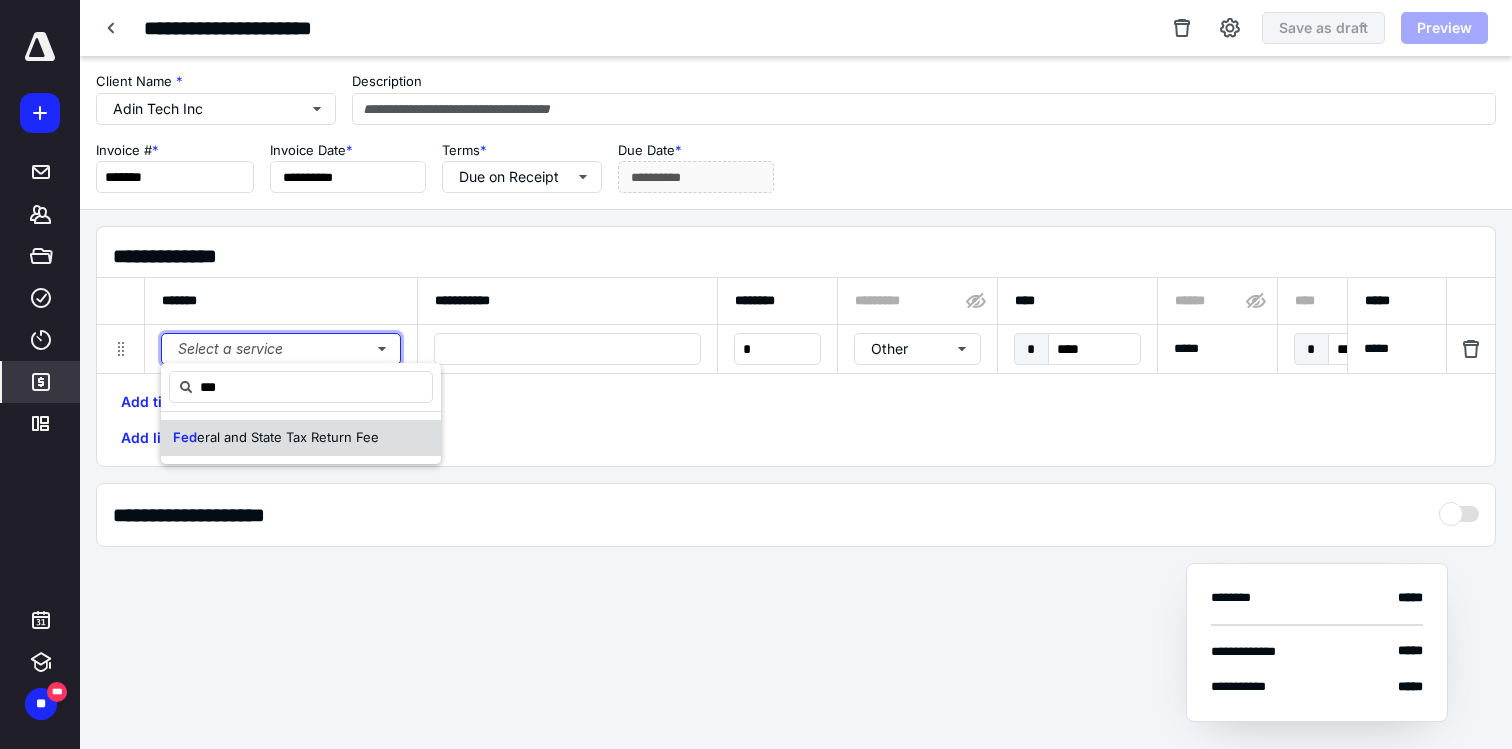 type 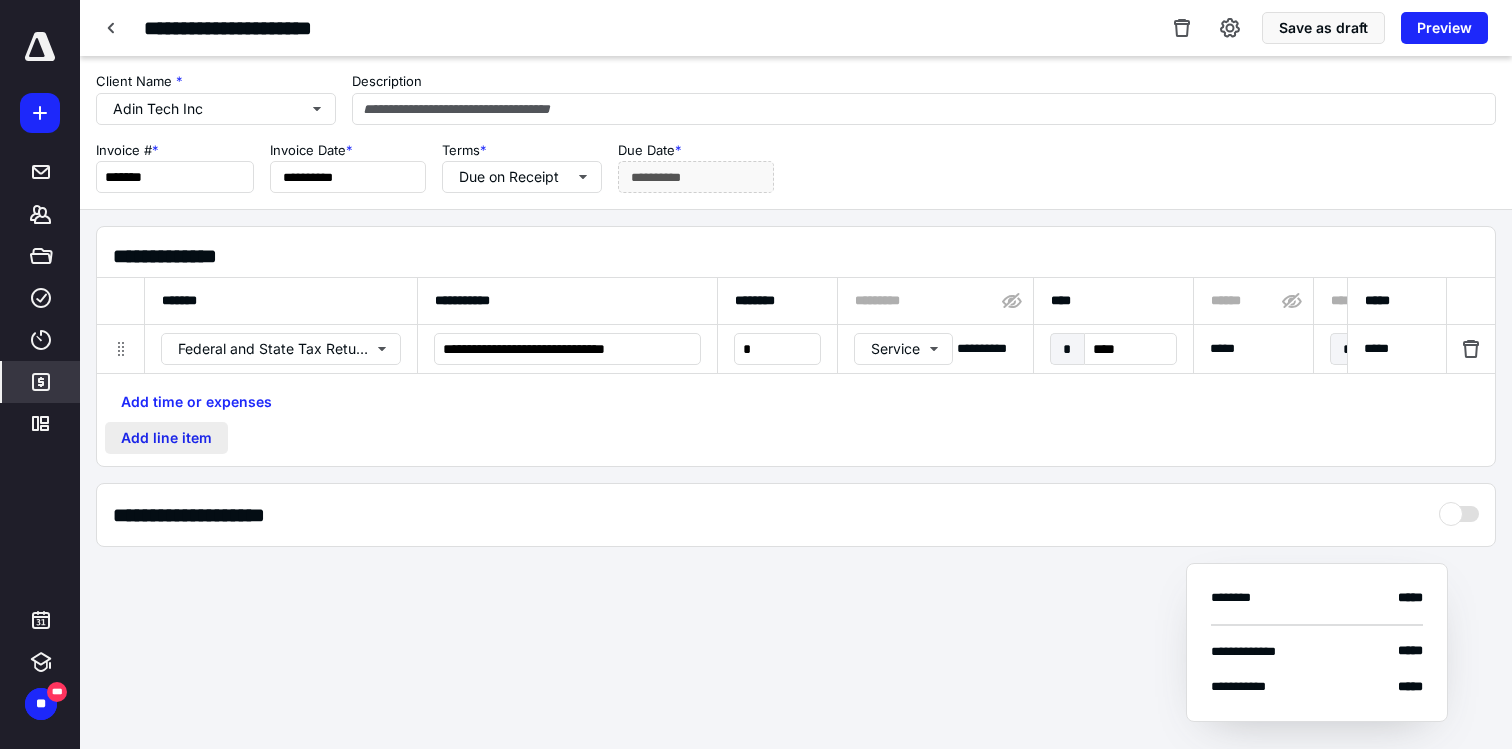 click on "Add line item" at bounding box center [166, 438] 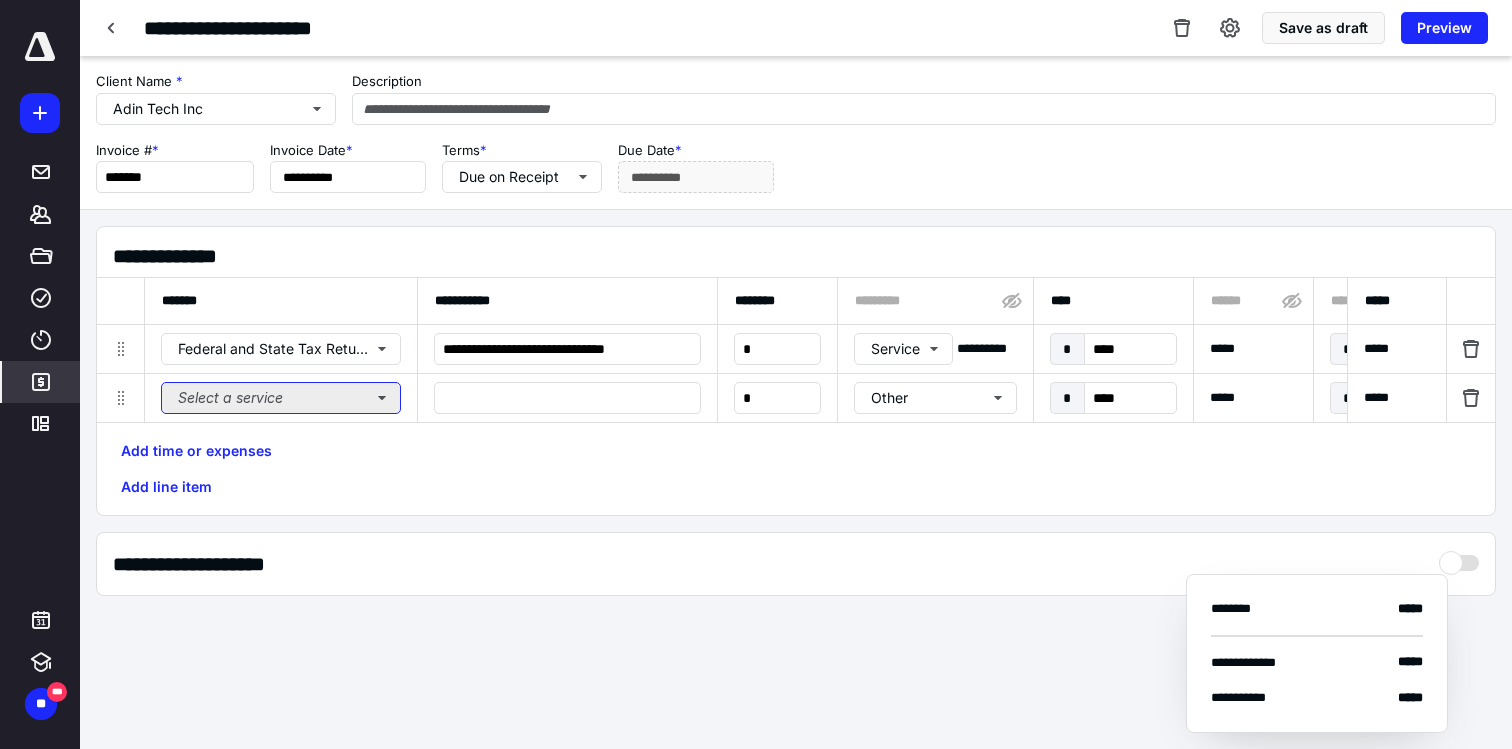click on "Select a service" at bounding box center [281, 398] 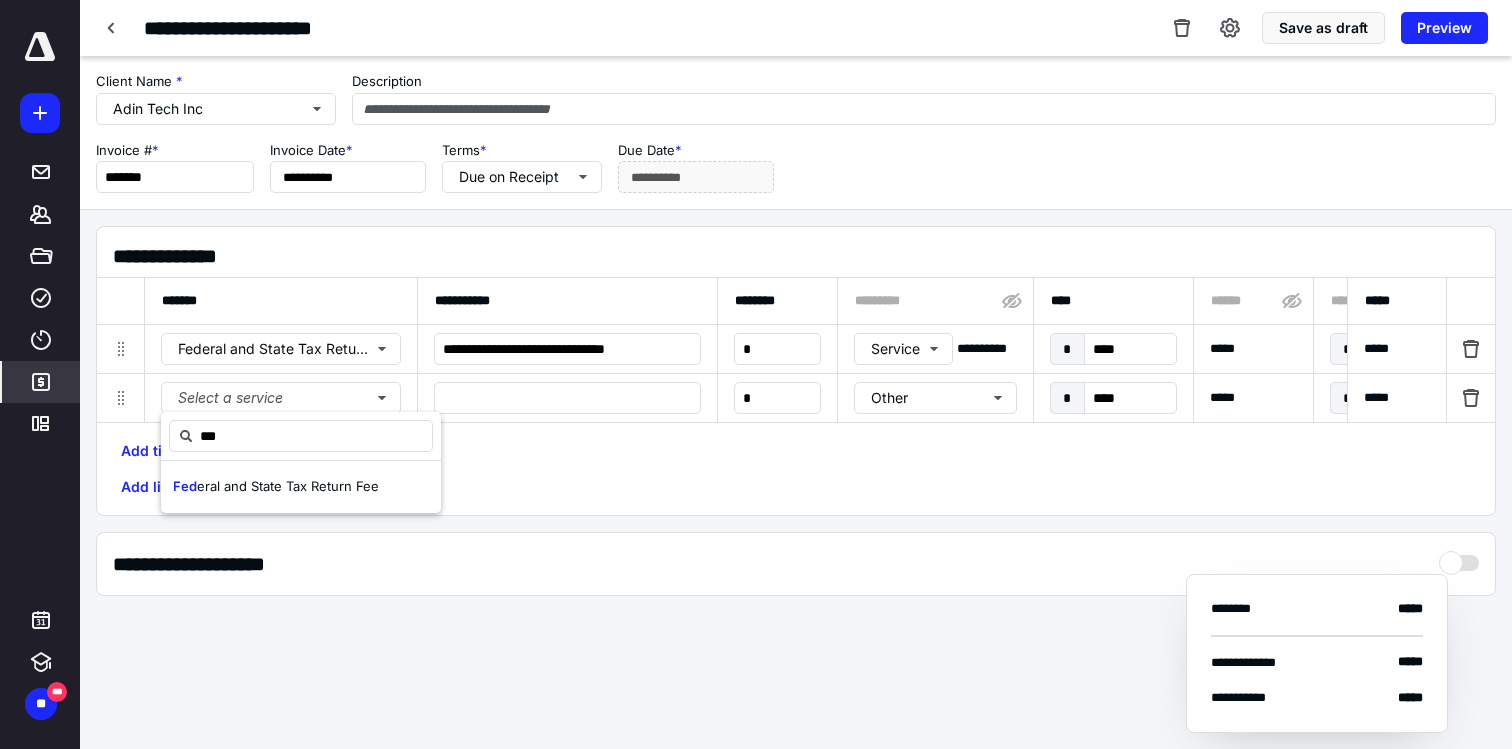 type on "***" 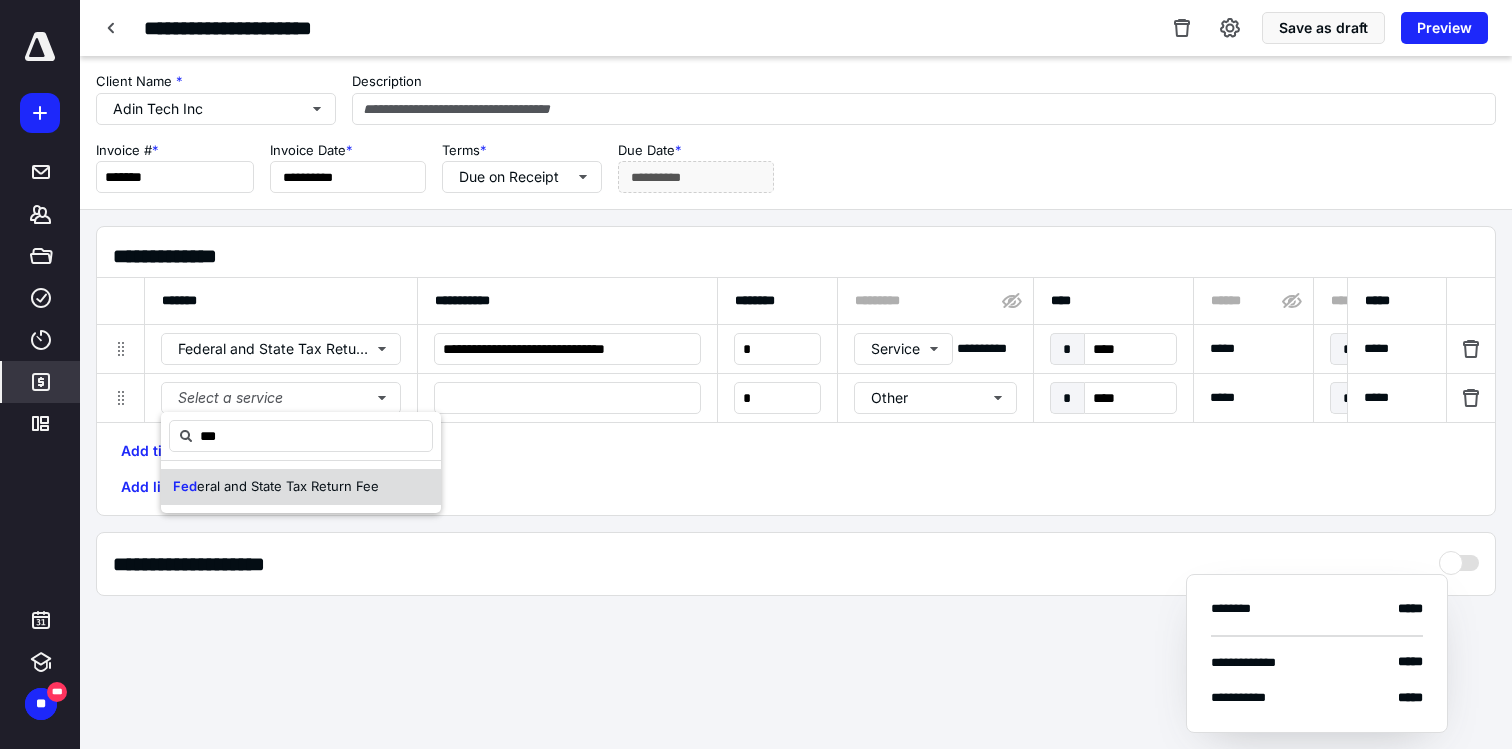 click on "eral and State Tax Return Fee" at bounding box center [288, 486] 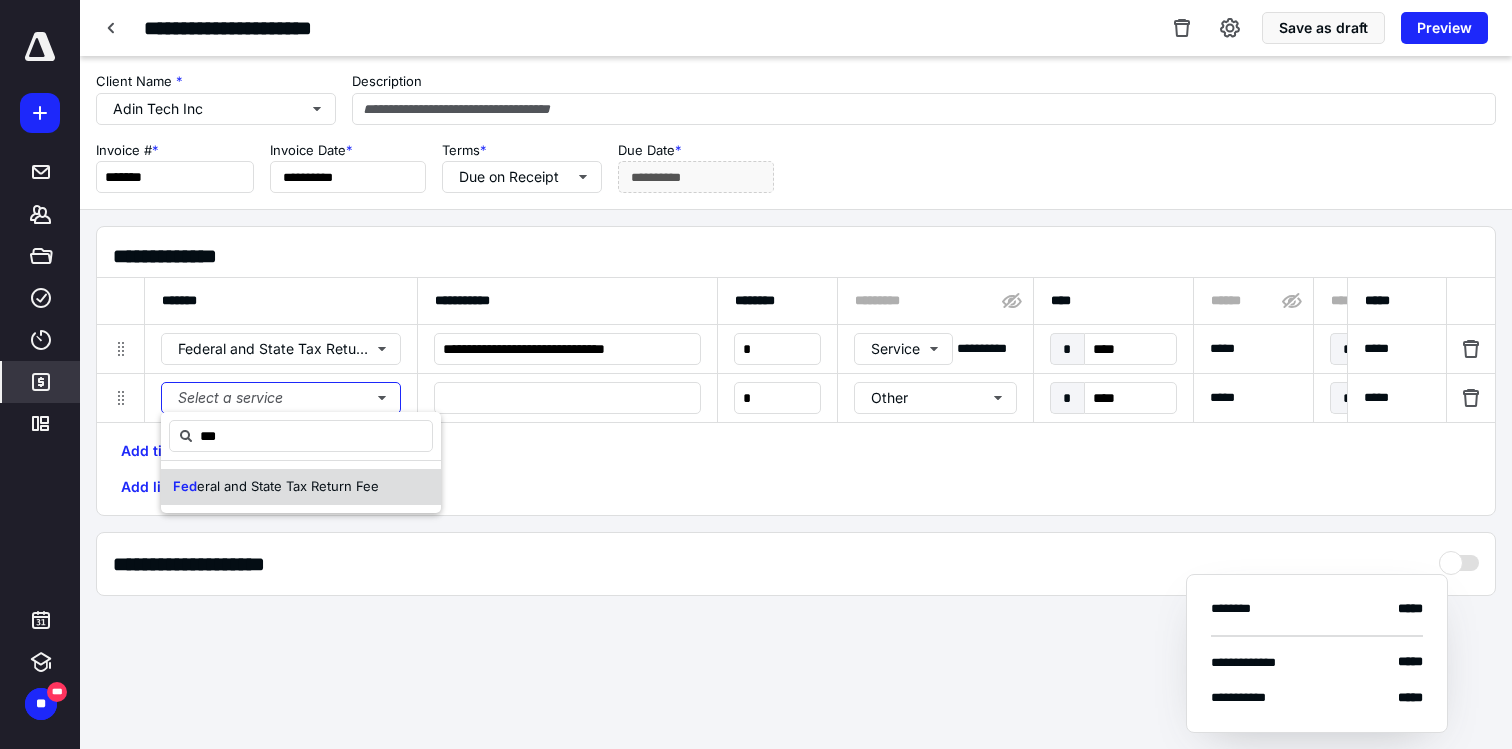 type 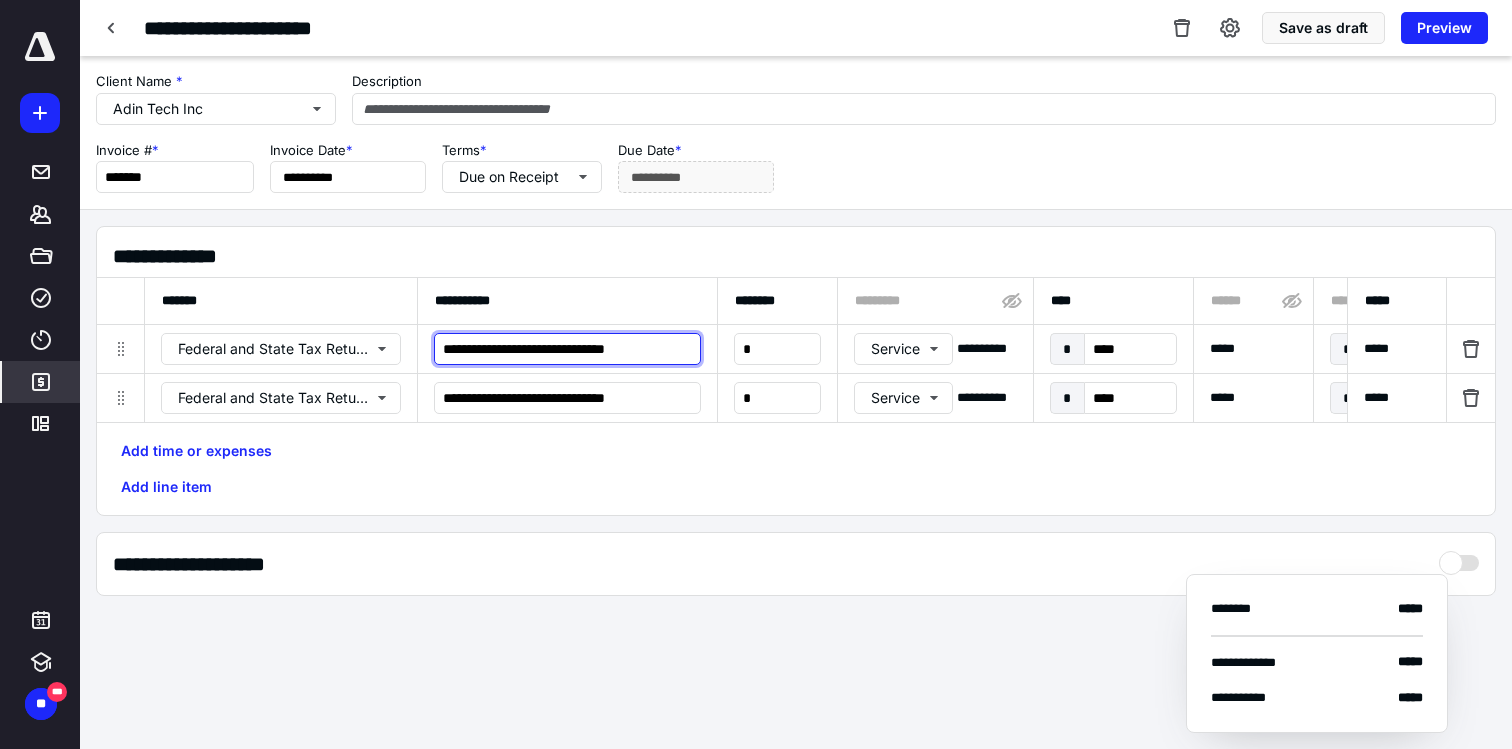 click on "**********" at bounding box center [567, 349] 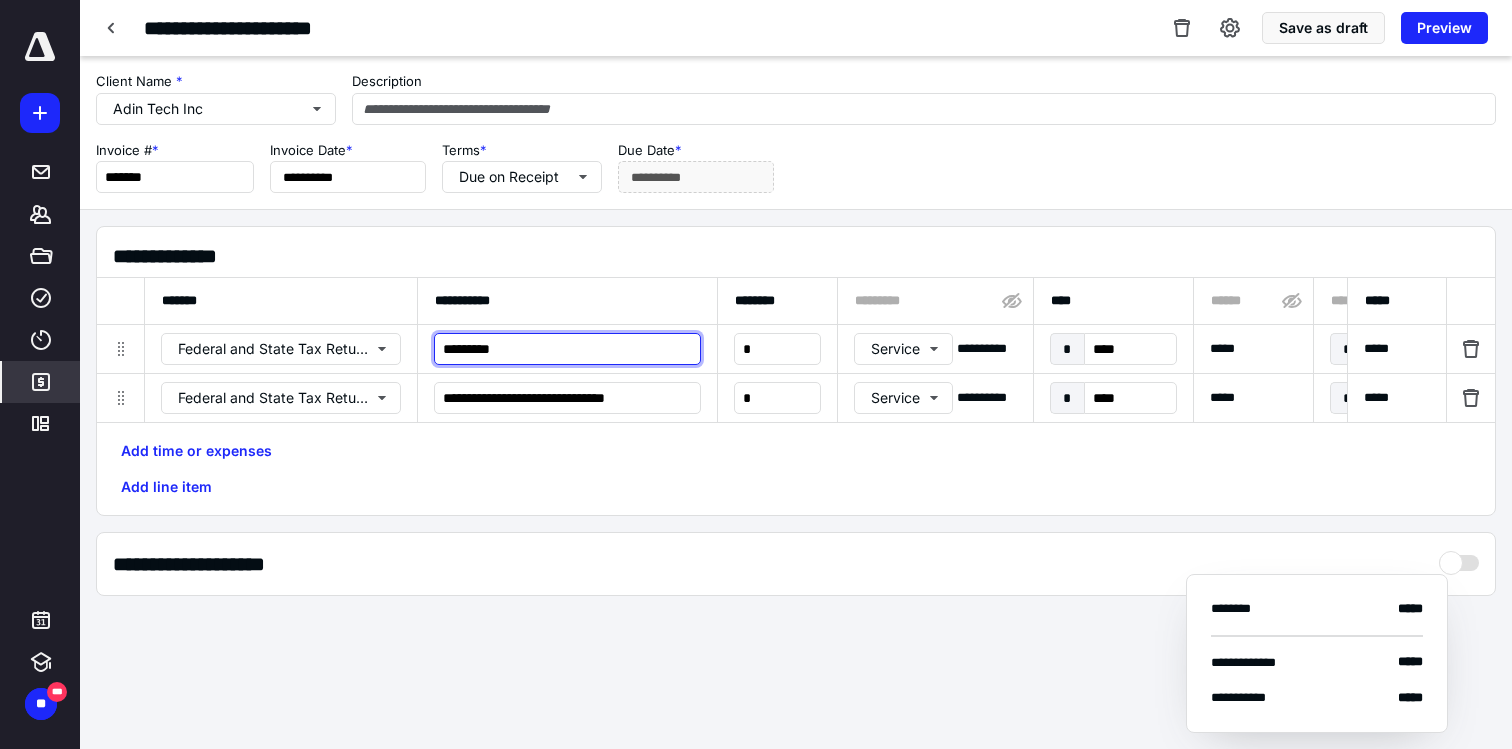 click on "*********" at bounding box center (567, 349) 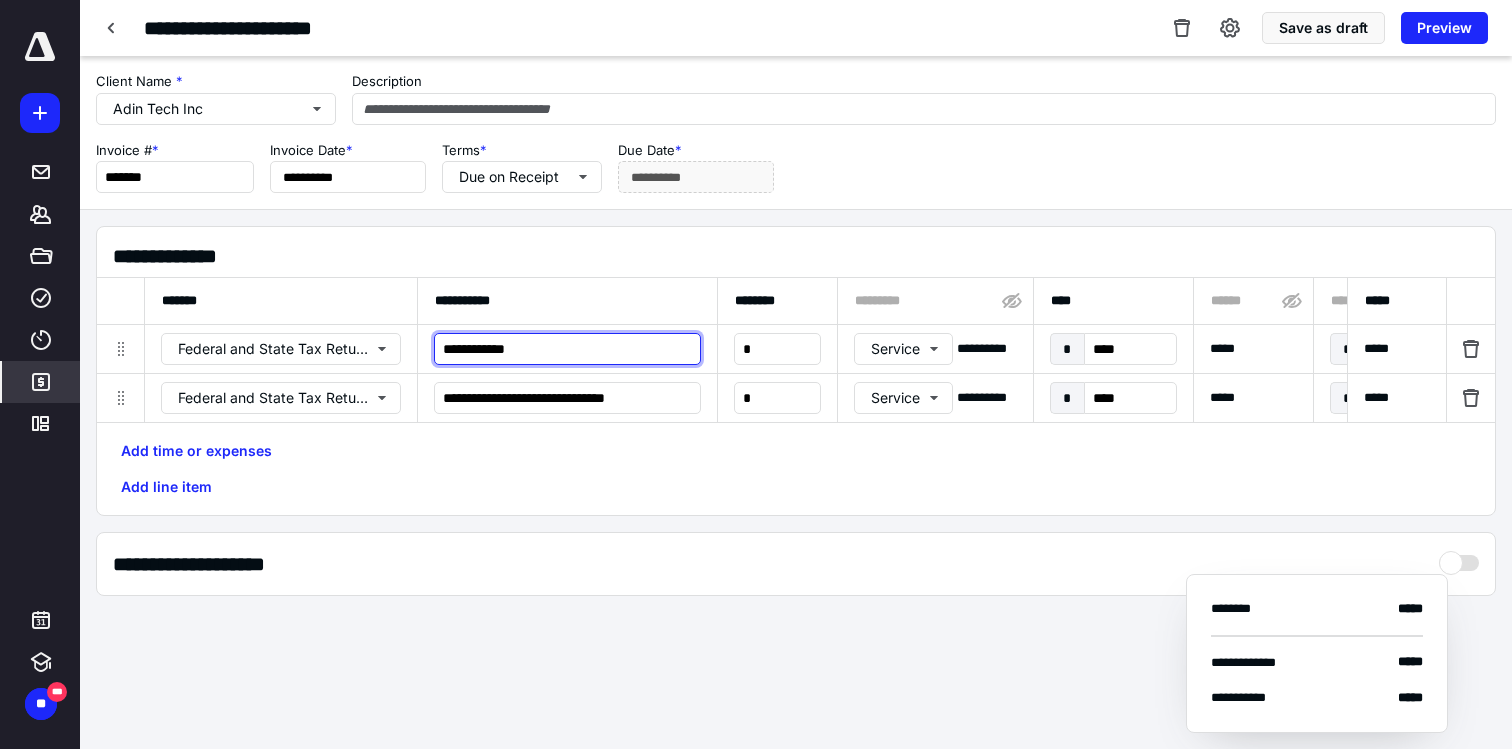 paste on "**********" 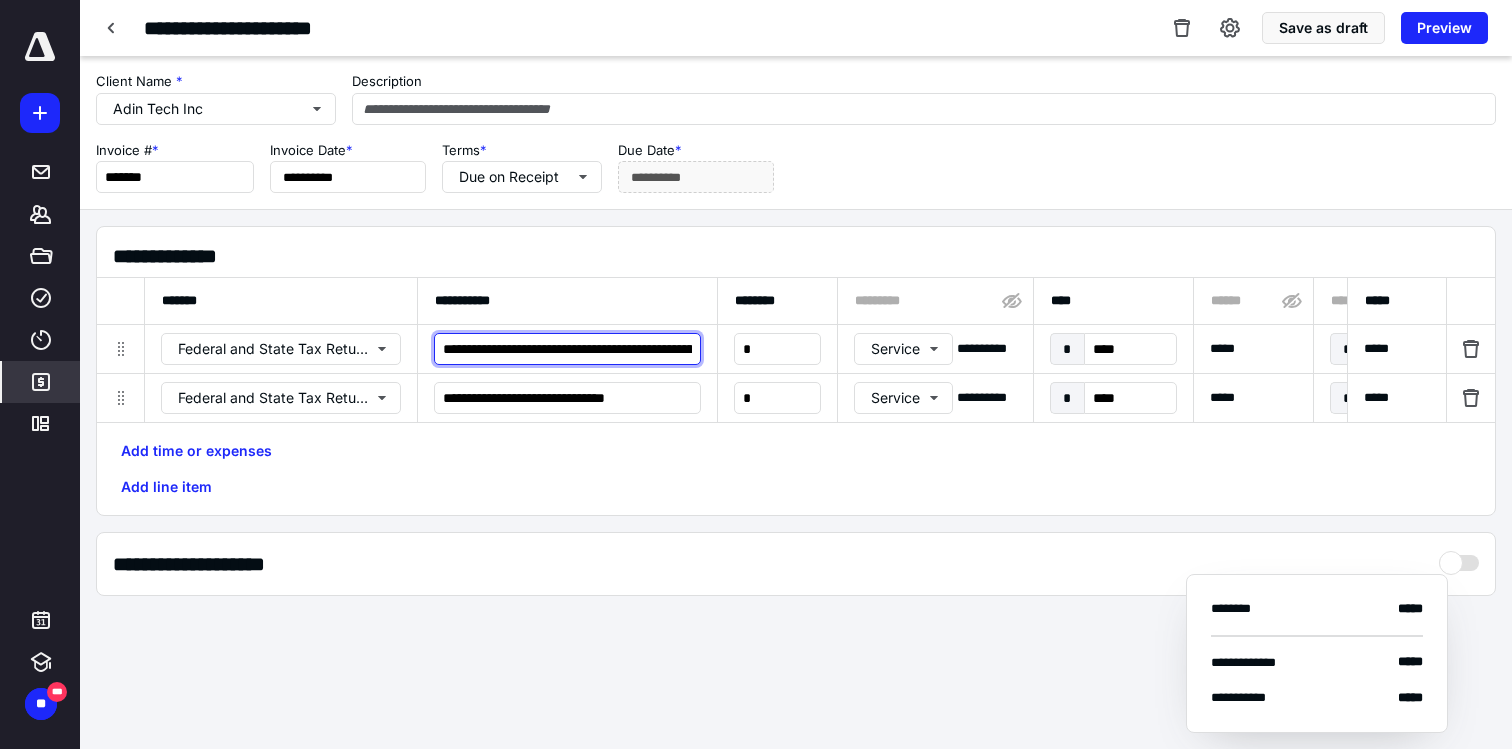 scroll, scrollTop: 0, scrollLeft: 128, axis: horizontal 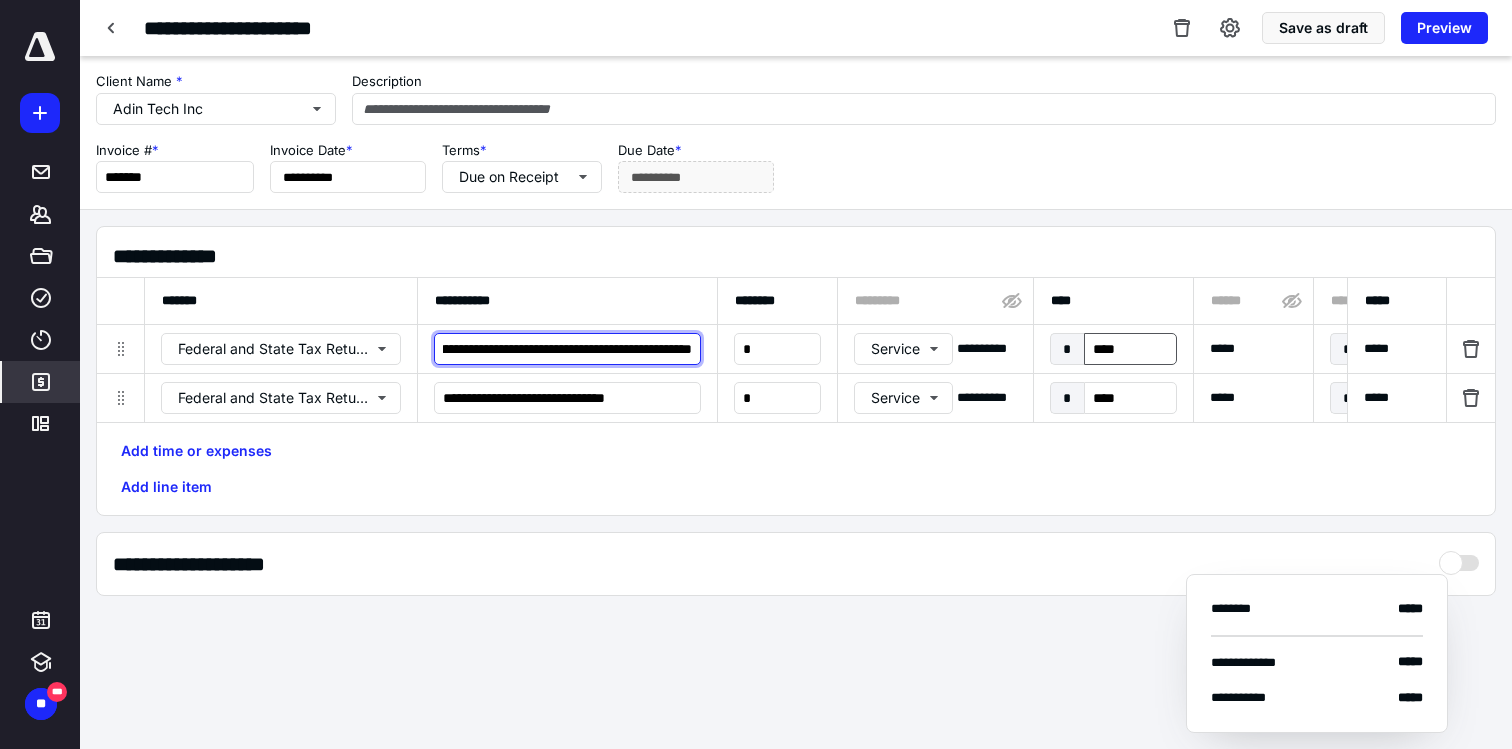 type on "**********" 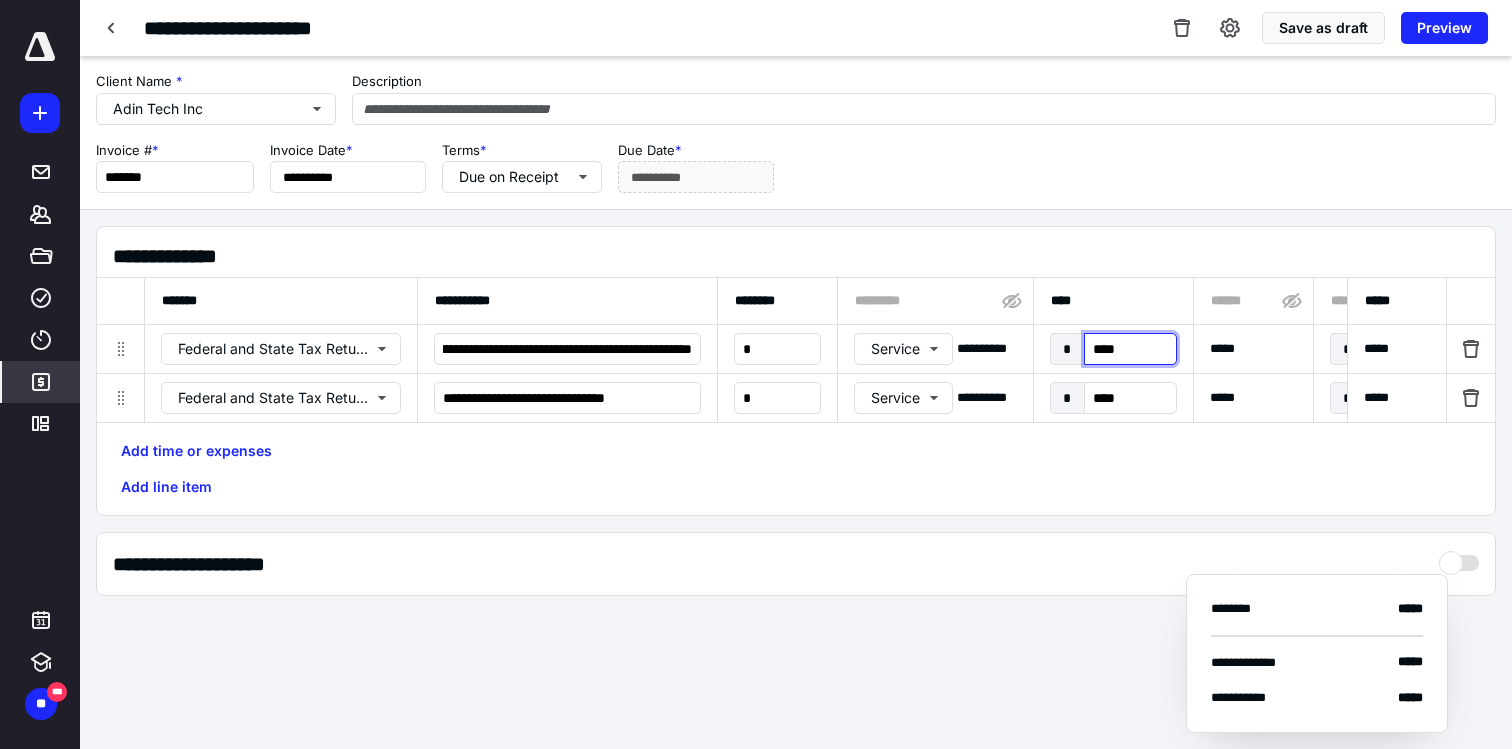 scroll, scrollTop: 0, scrollLeft: 0, axis: both 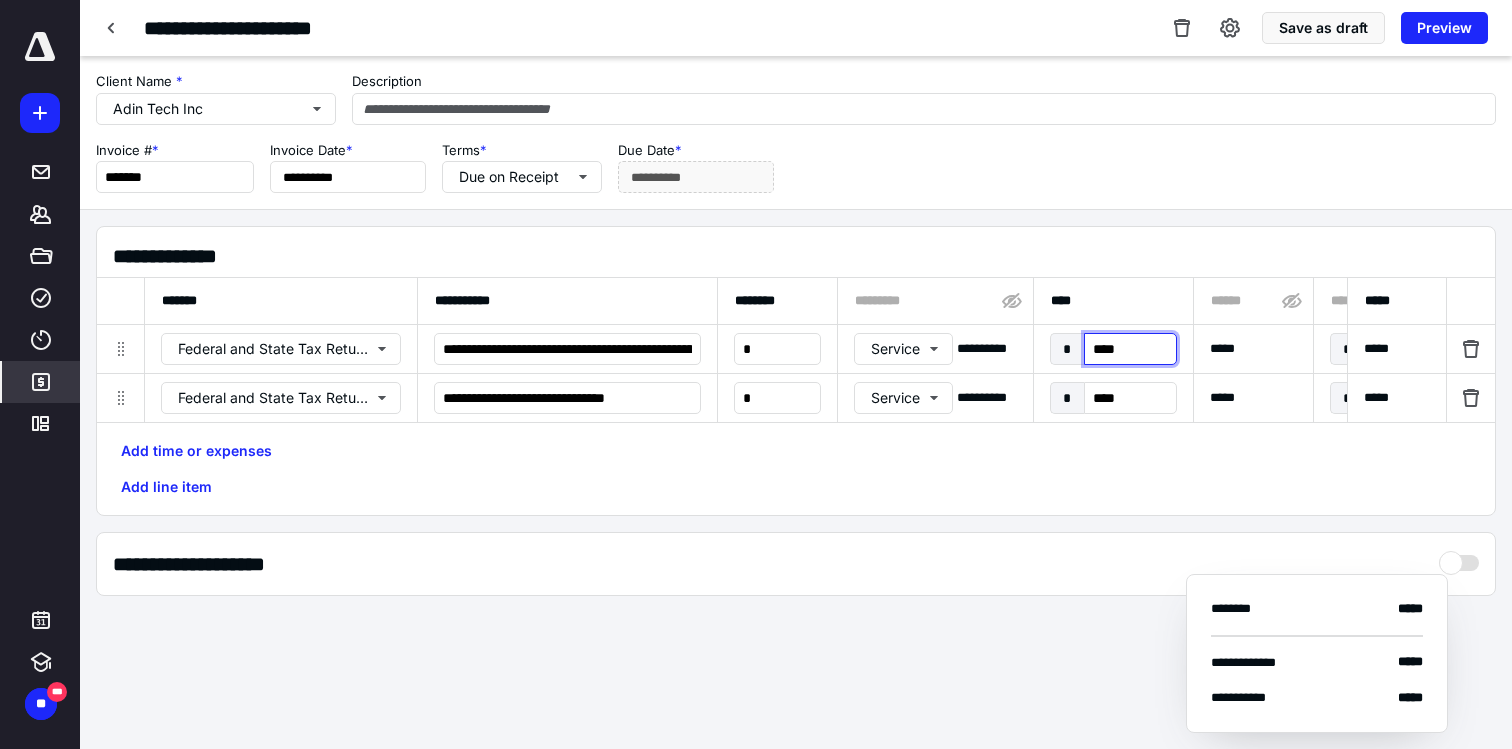 click on "****" at bounding box center (1130, 349) 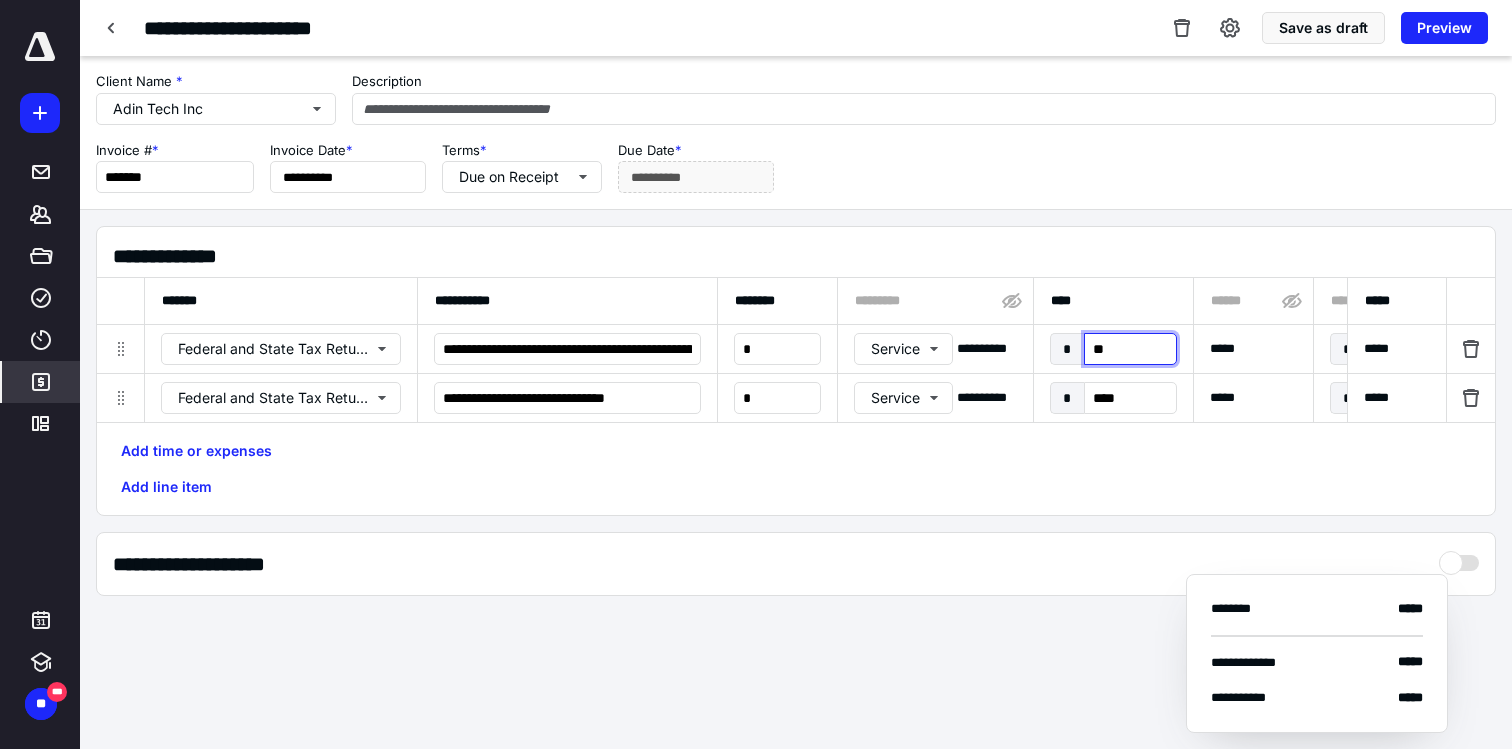type on "***" 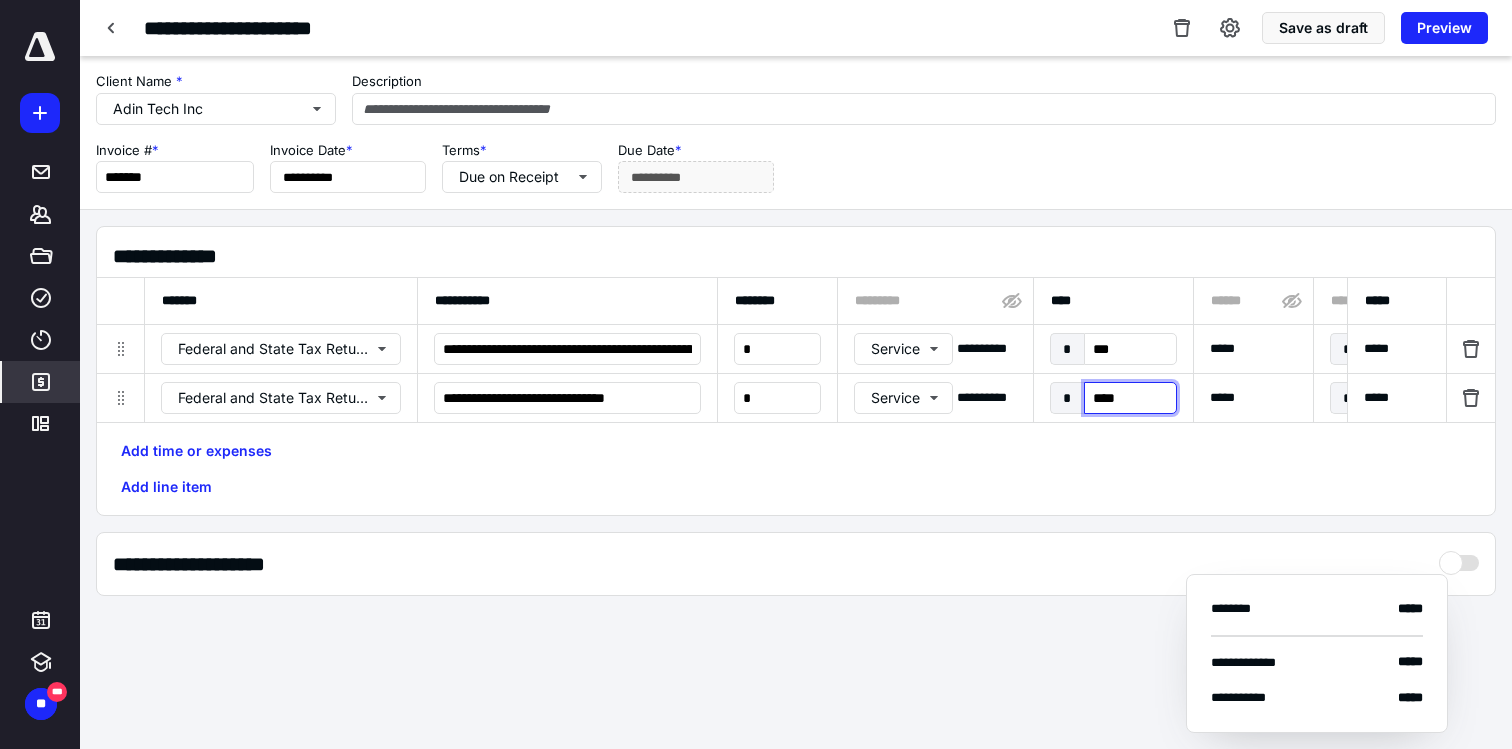click on "****" at bounding box center (1130, 398) 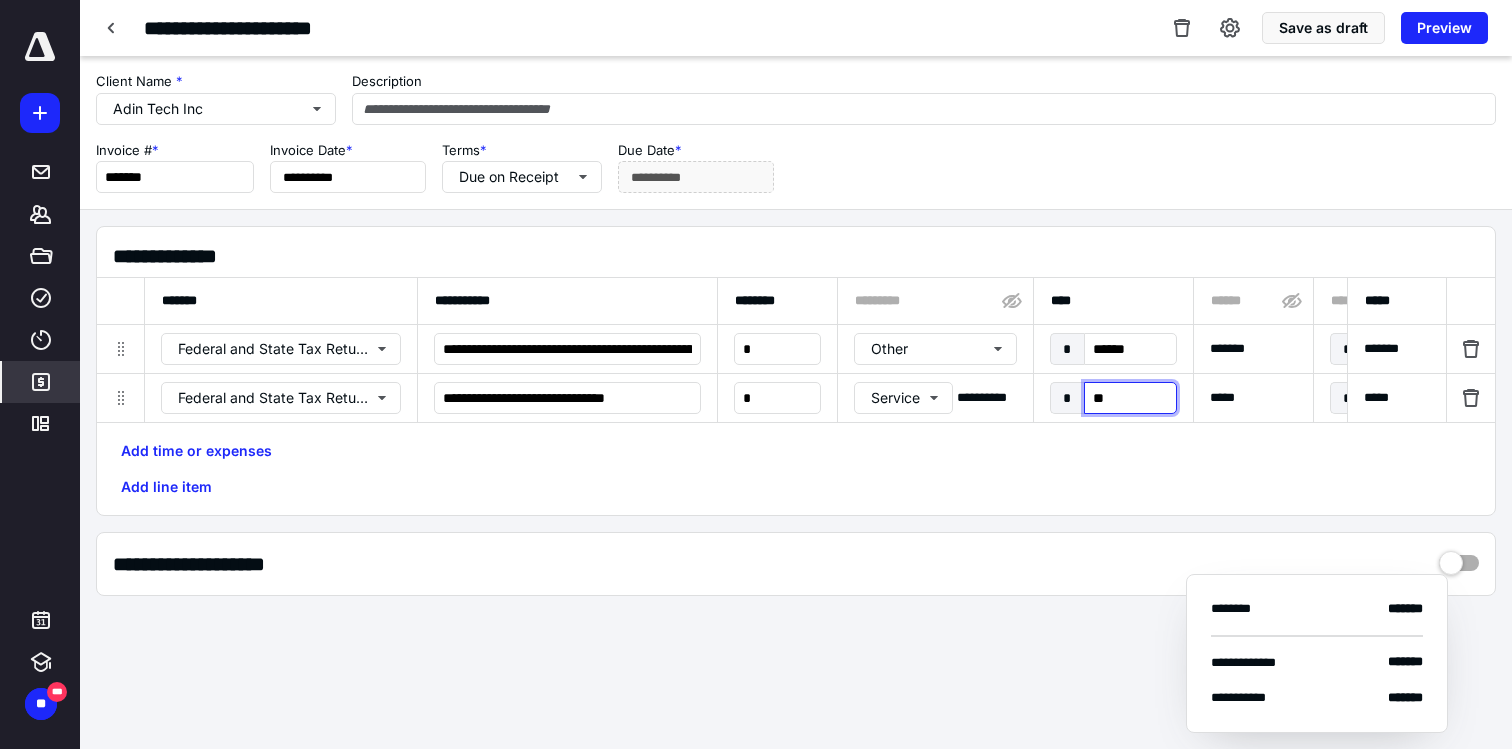type on "***" 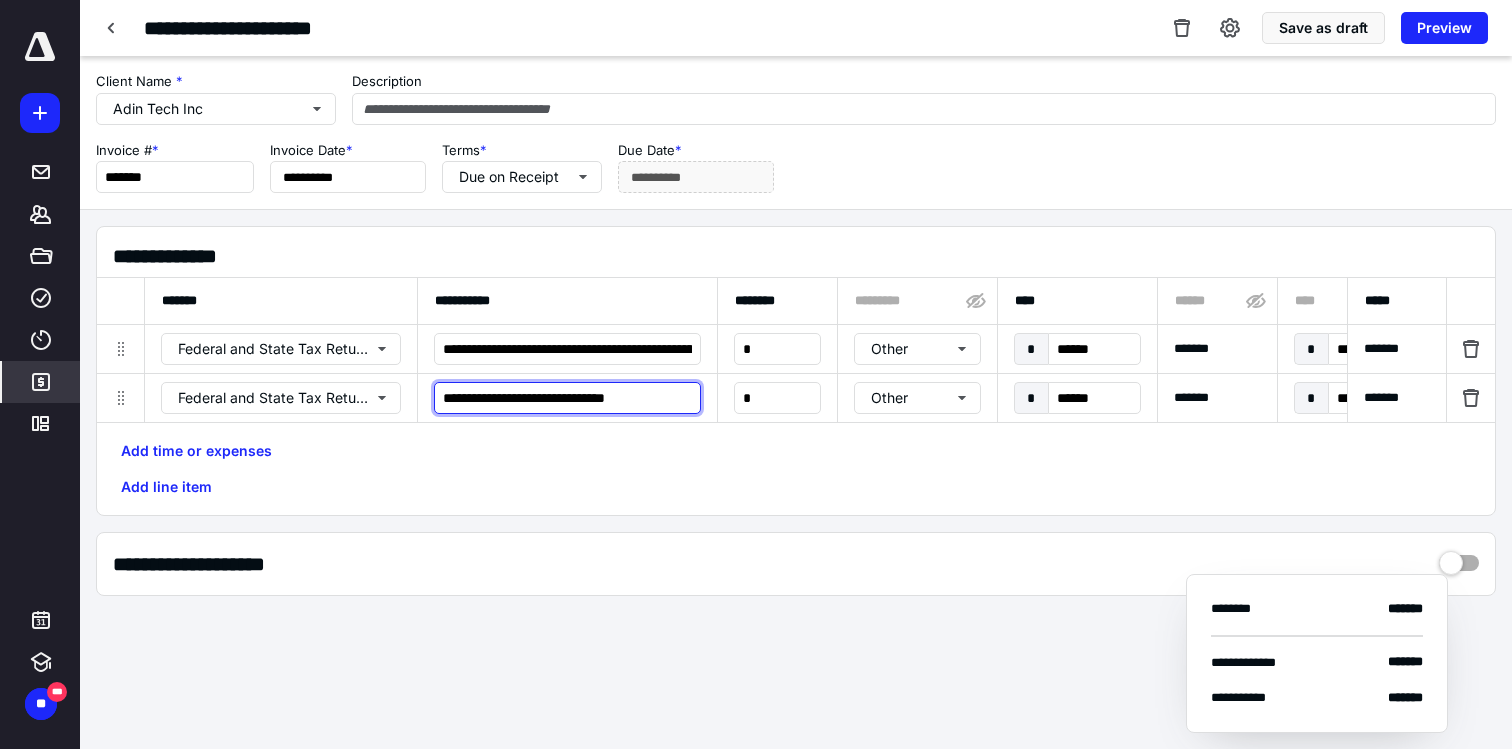 click on "**********" at bounding box center [567, 398] 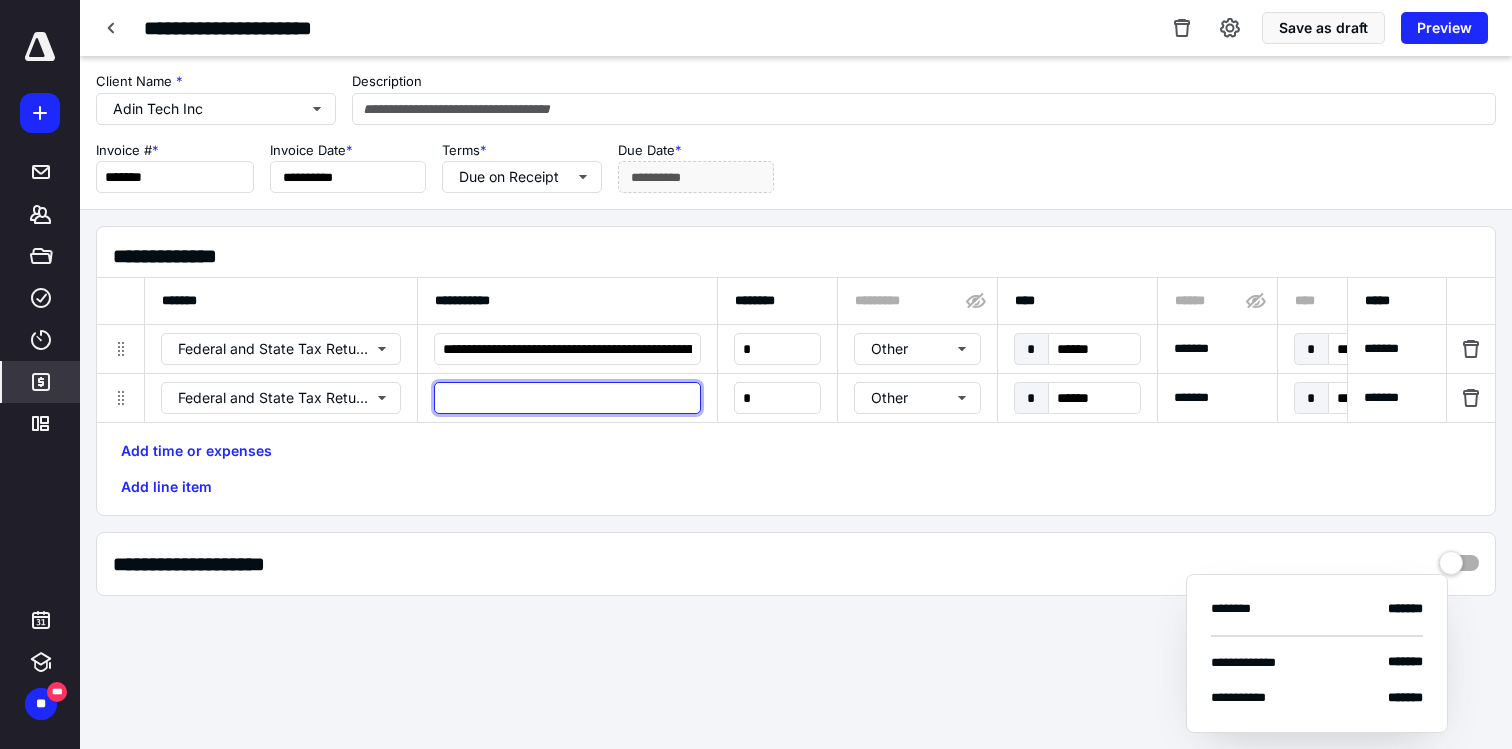 click at bounding box center [567, 398] 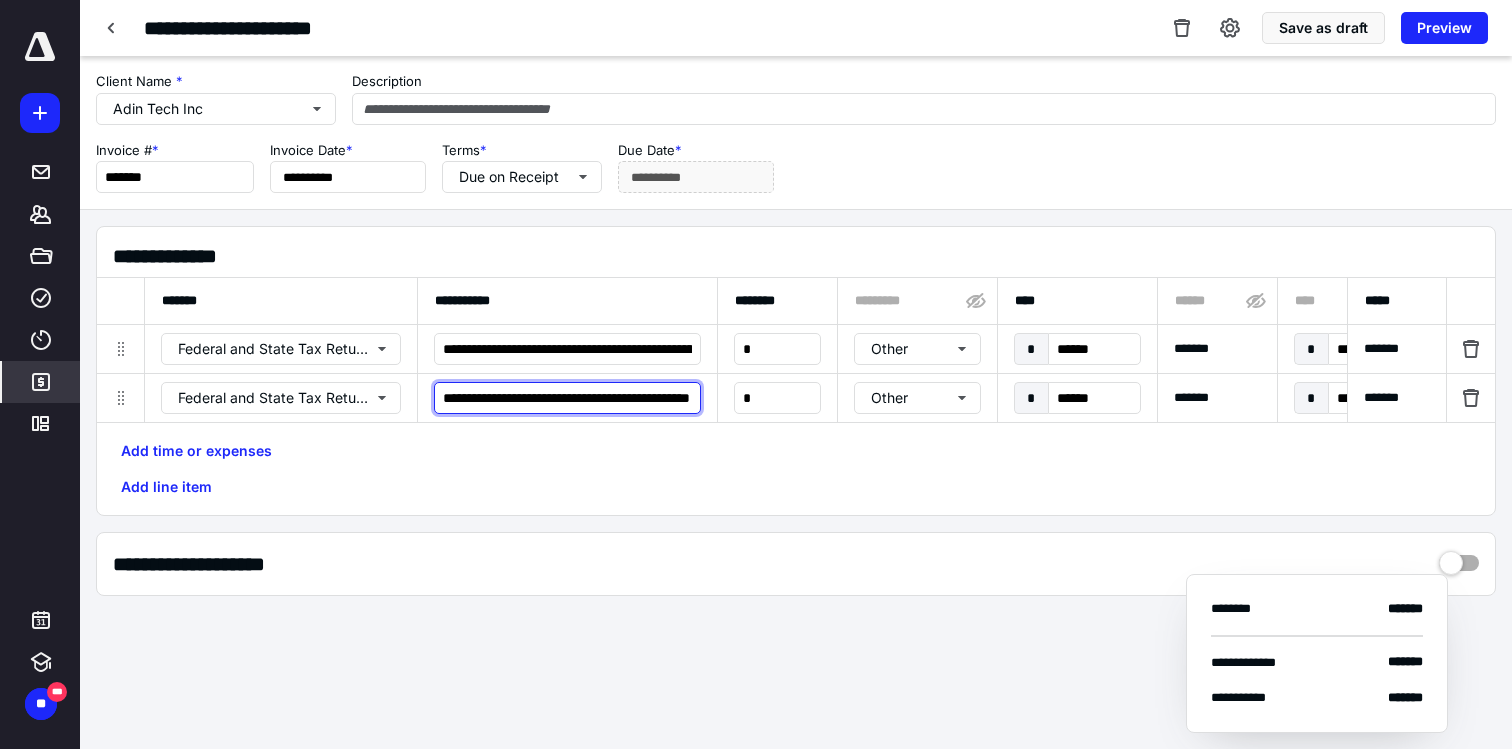 scroll, scrollTop: 0, scrollLeft: 95, axis: horizontal 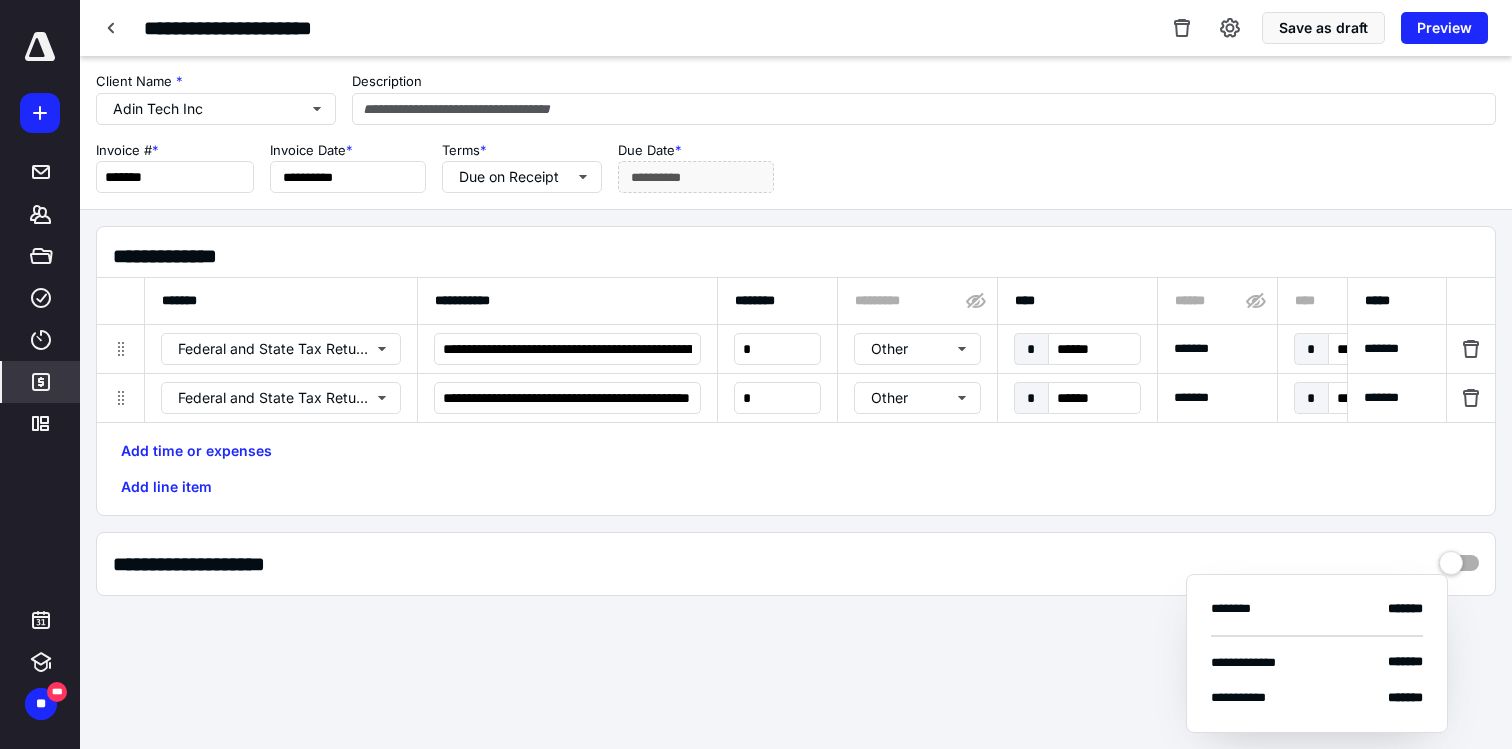 click on "**********" at bounding box center [796, 564] 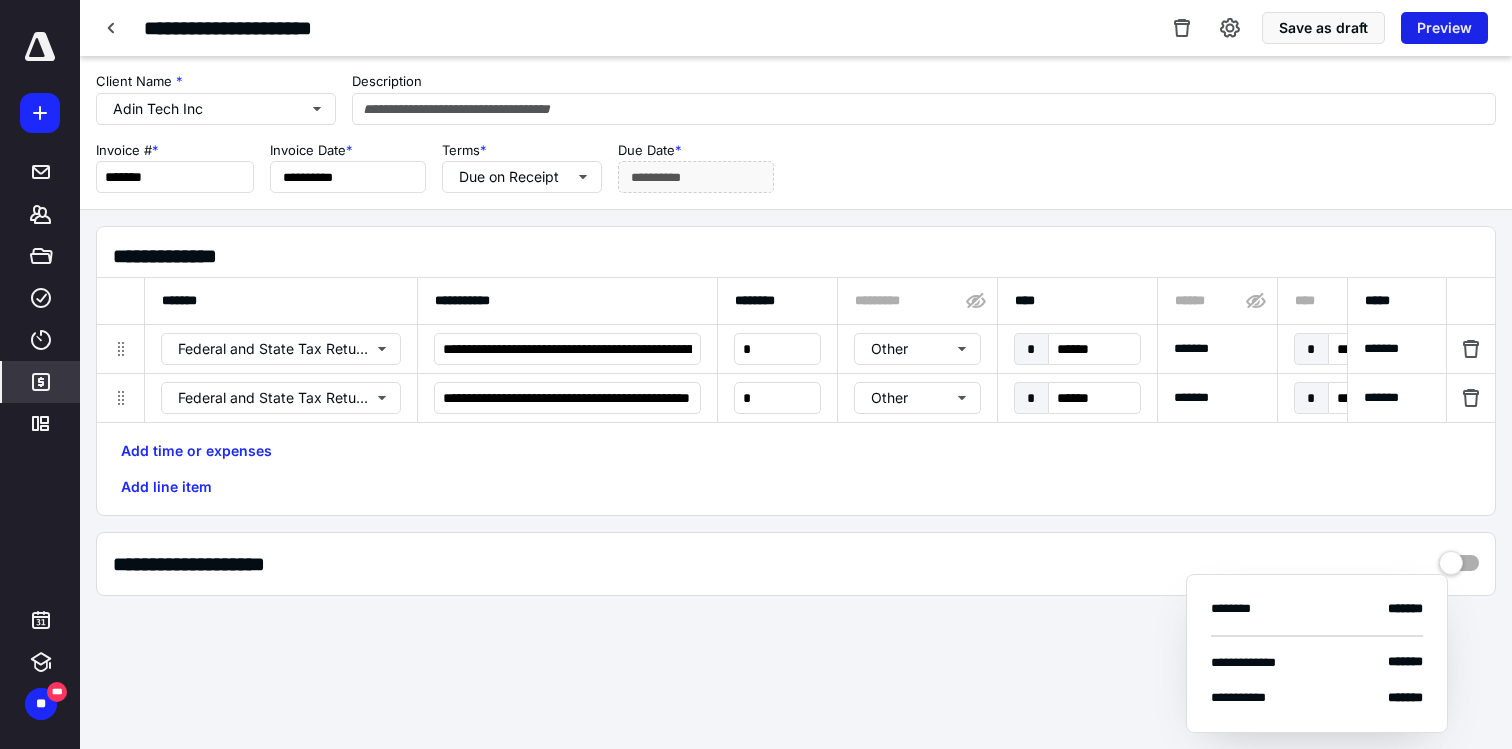 click on "Preview" at bounding box center (1444, 28) 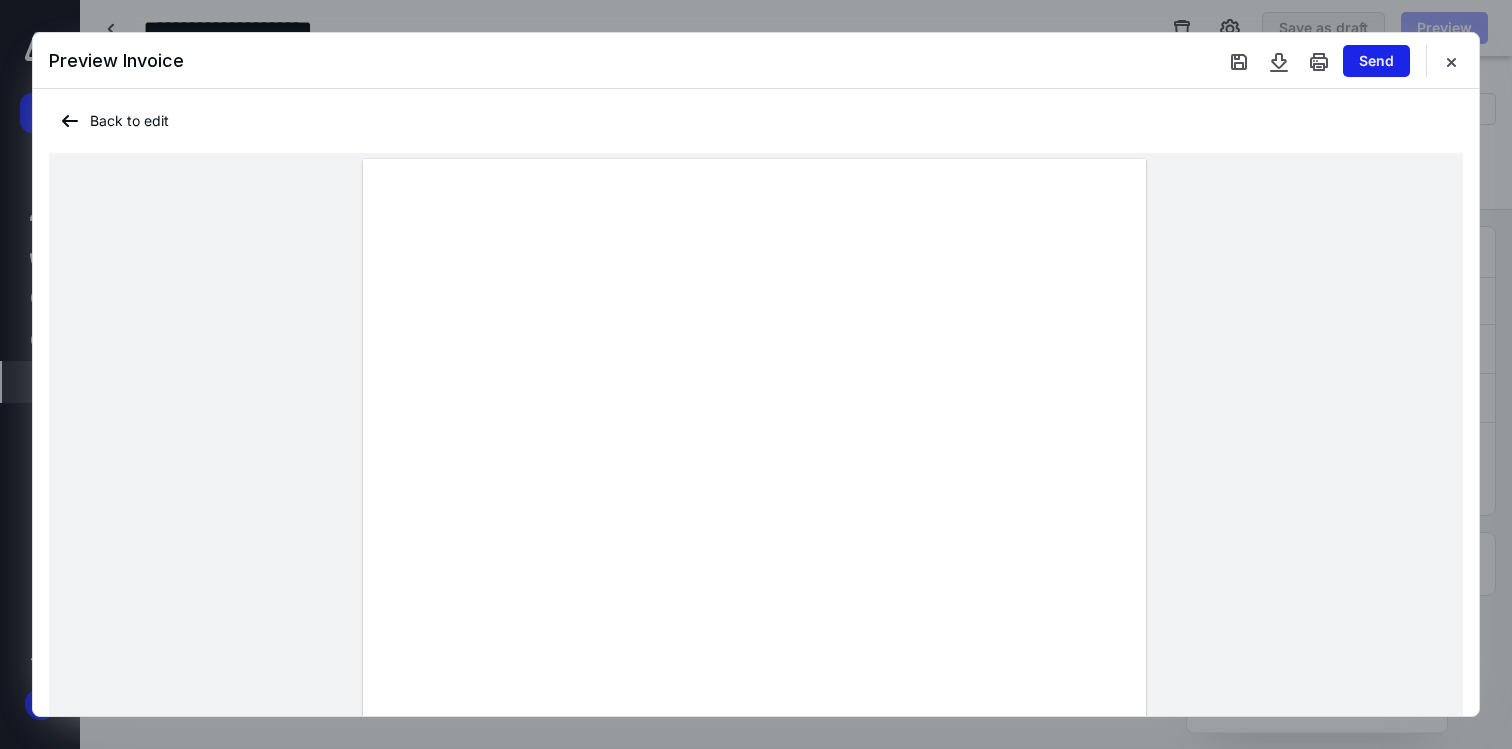 click on "Send" at bounding box center (1376, 61) 